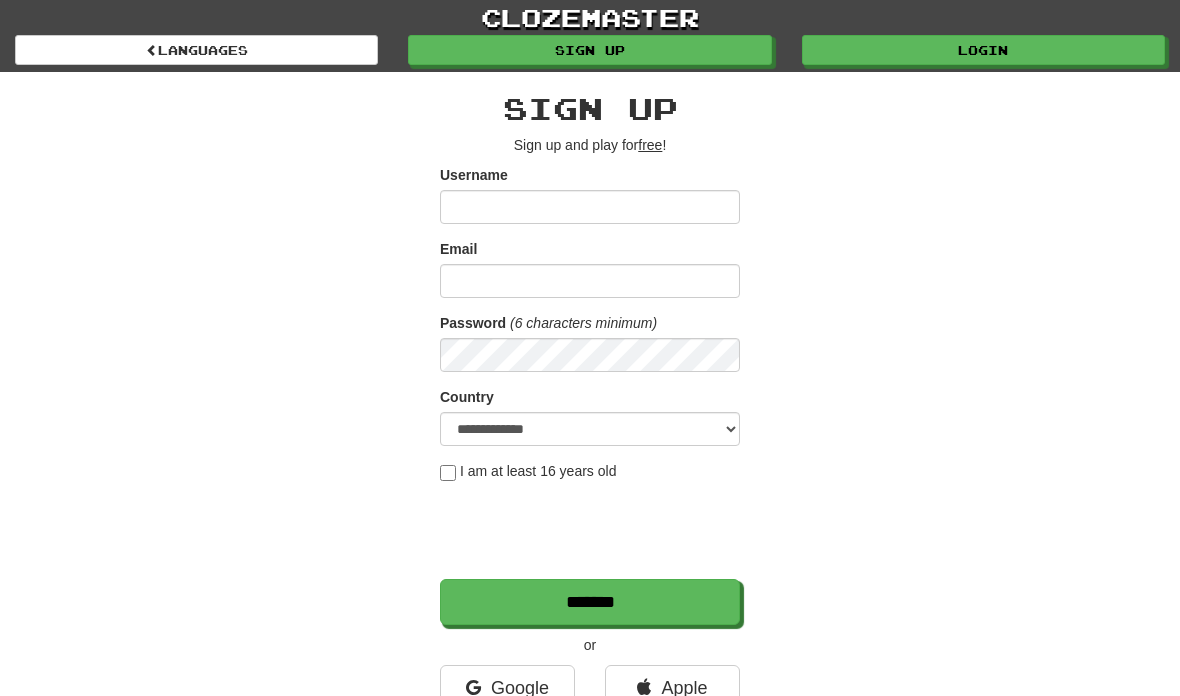 scroll, scrollTop: 0, scrollLeft: 0, axis: both 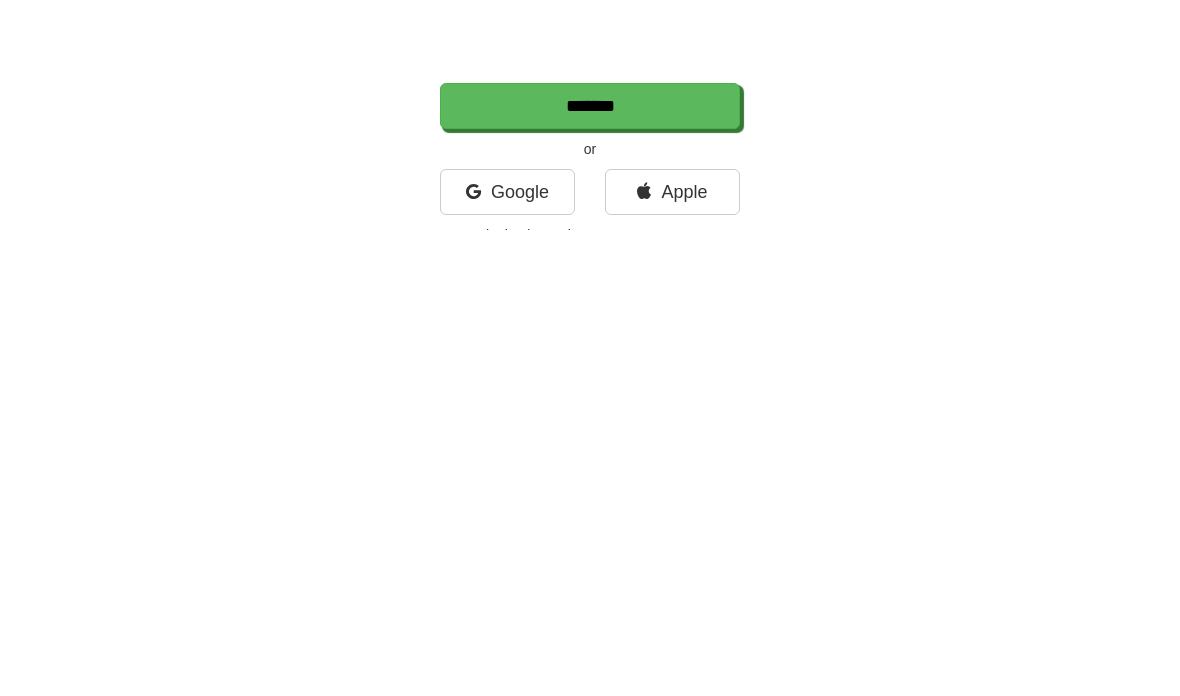 click on "Google" at bounding box center (507, 658) 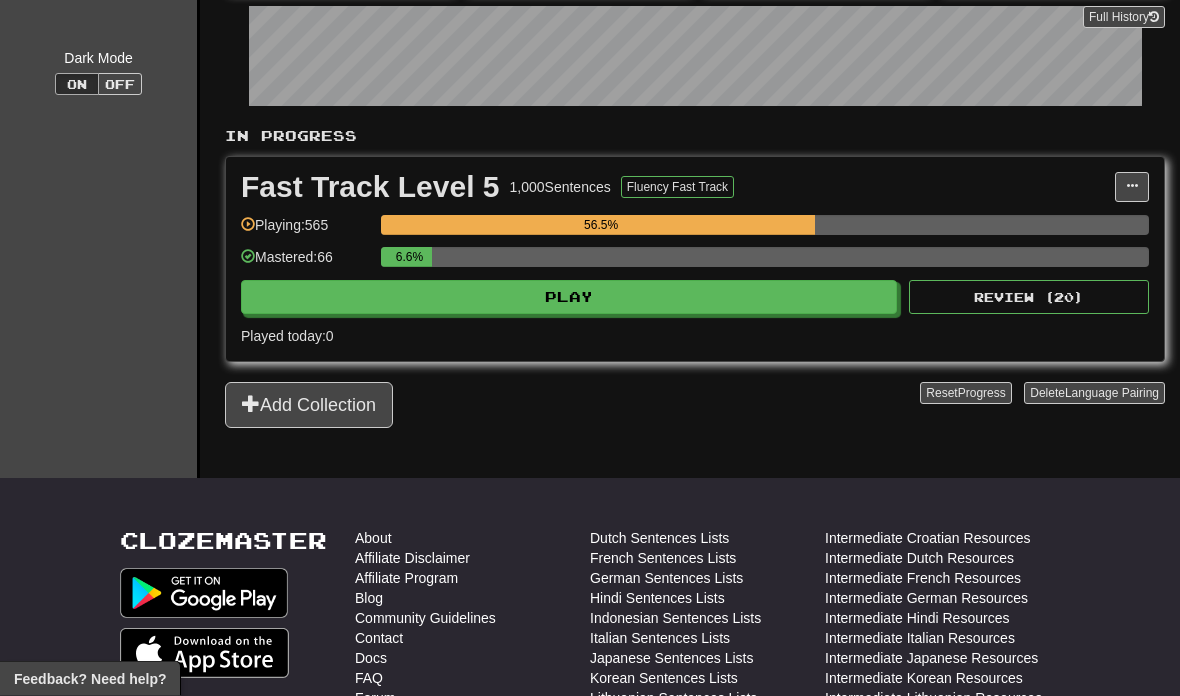scroll, scrollTop: 379, scrollLeft: 0, axis: vertical 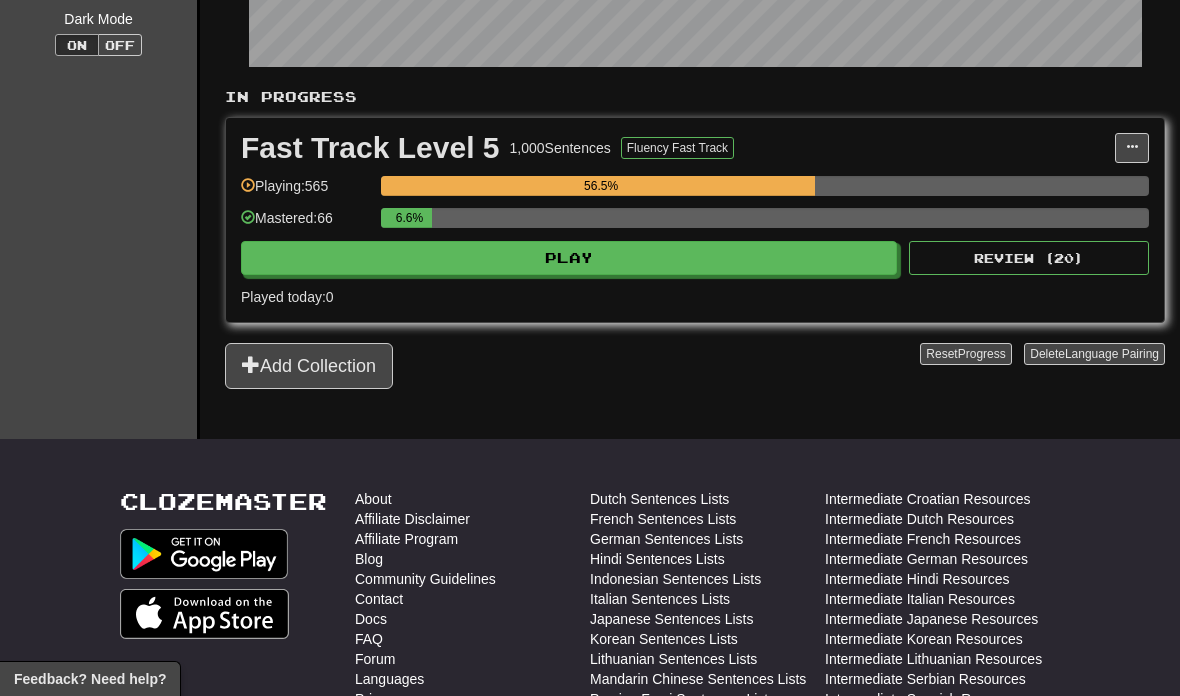 click on "Play" at bounding box center [569, 258] 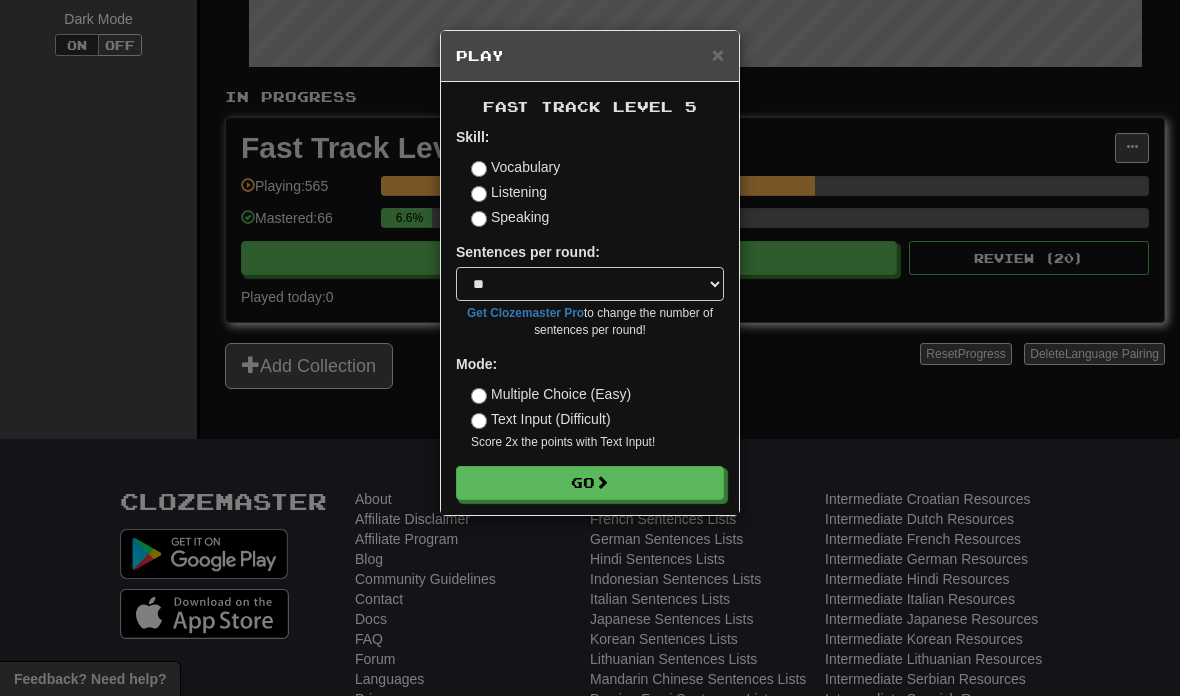 click on "Go" at bounding box center (590, 483) 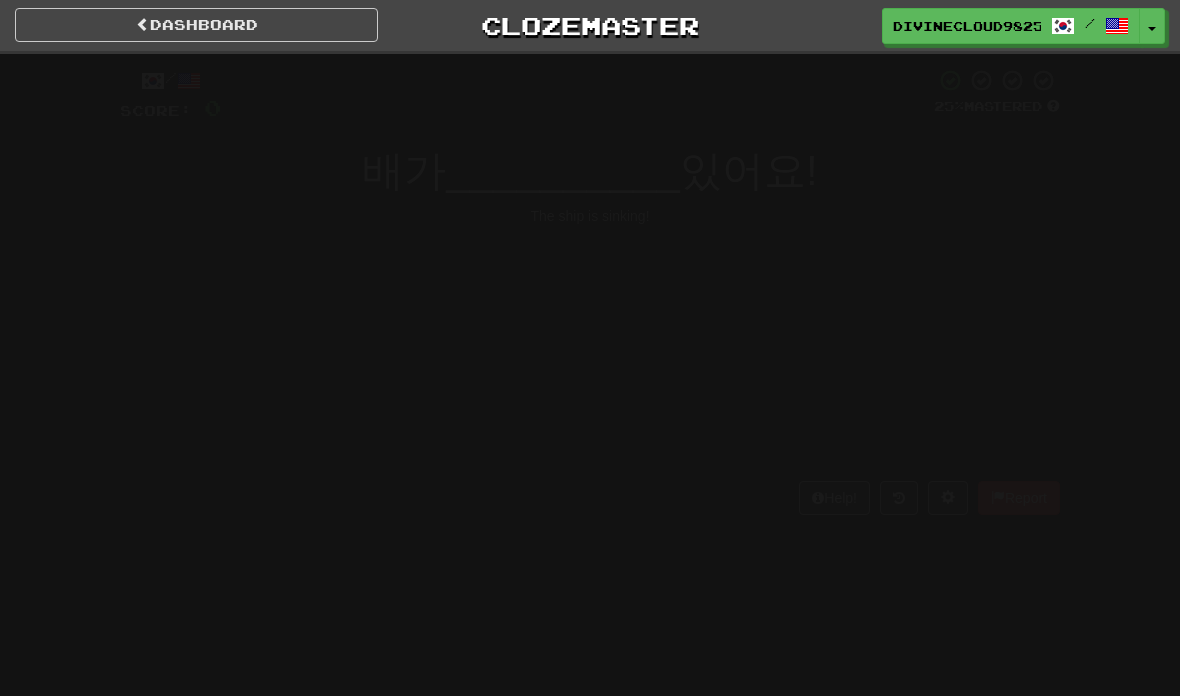 scroll, scrollTop: 0, scrollLeft: 0, axis: both 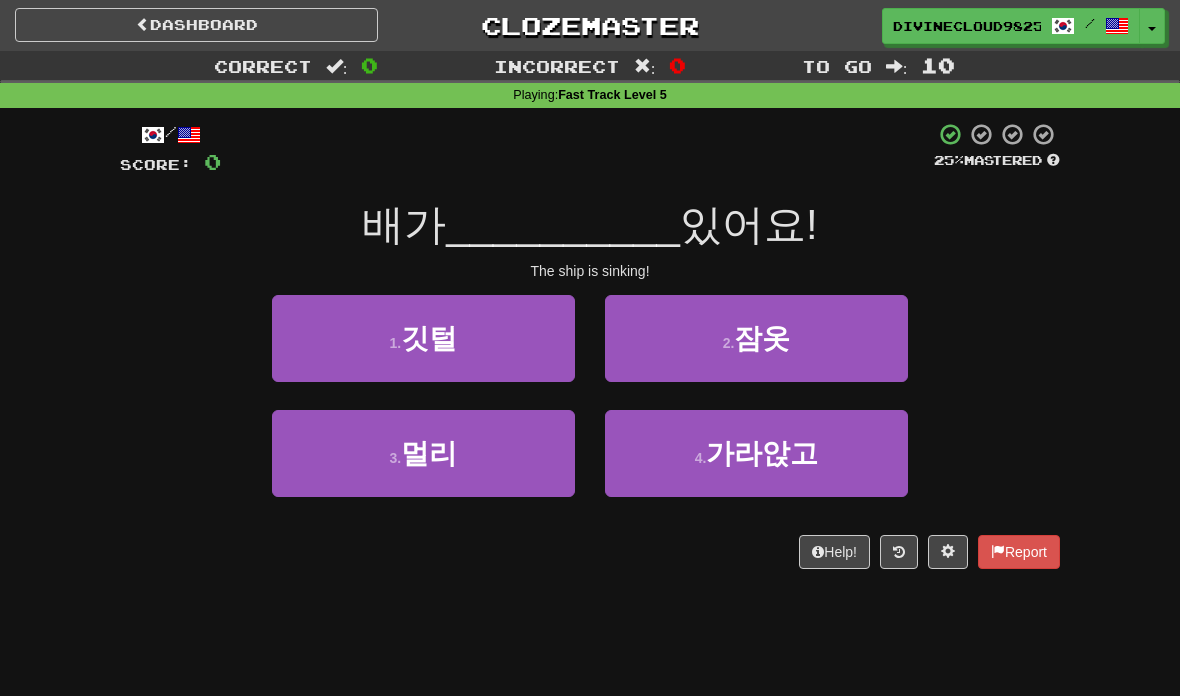click on "4 .  가라앉고" at bounding box center [756, 453] 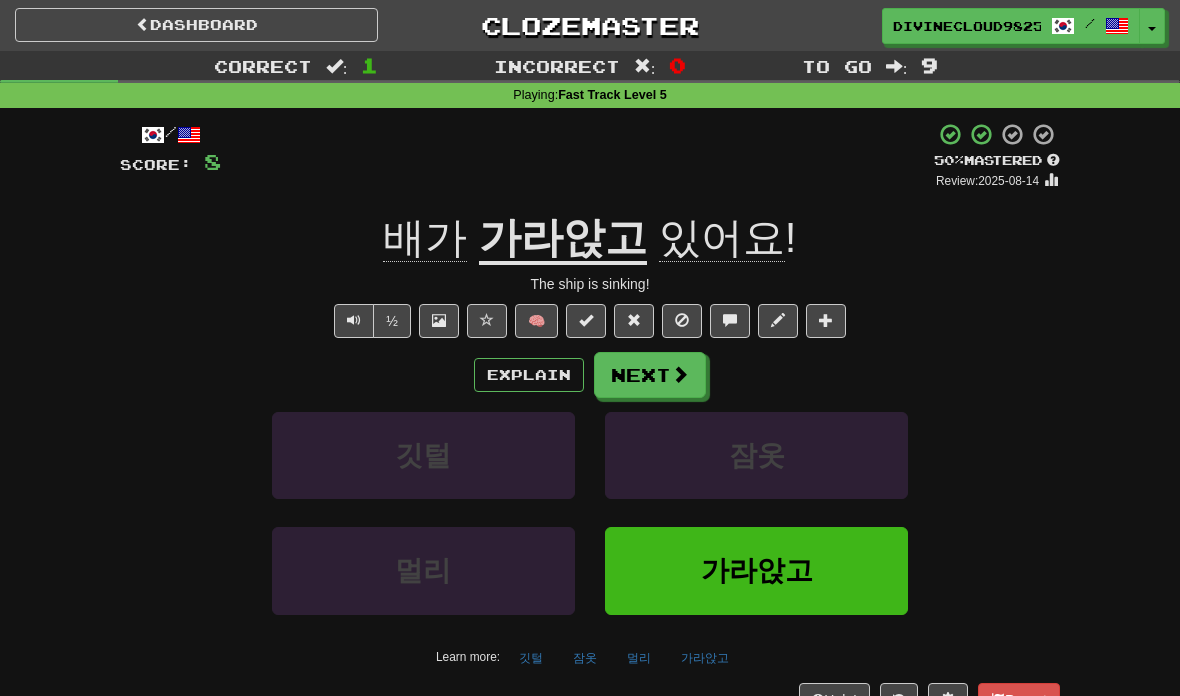 click at bounding box center (680, 374) 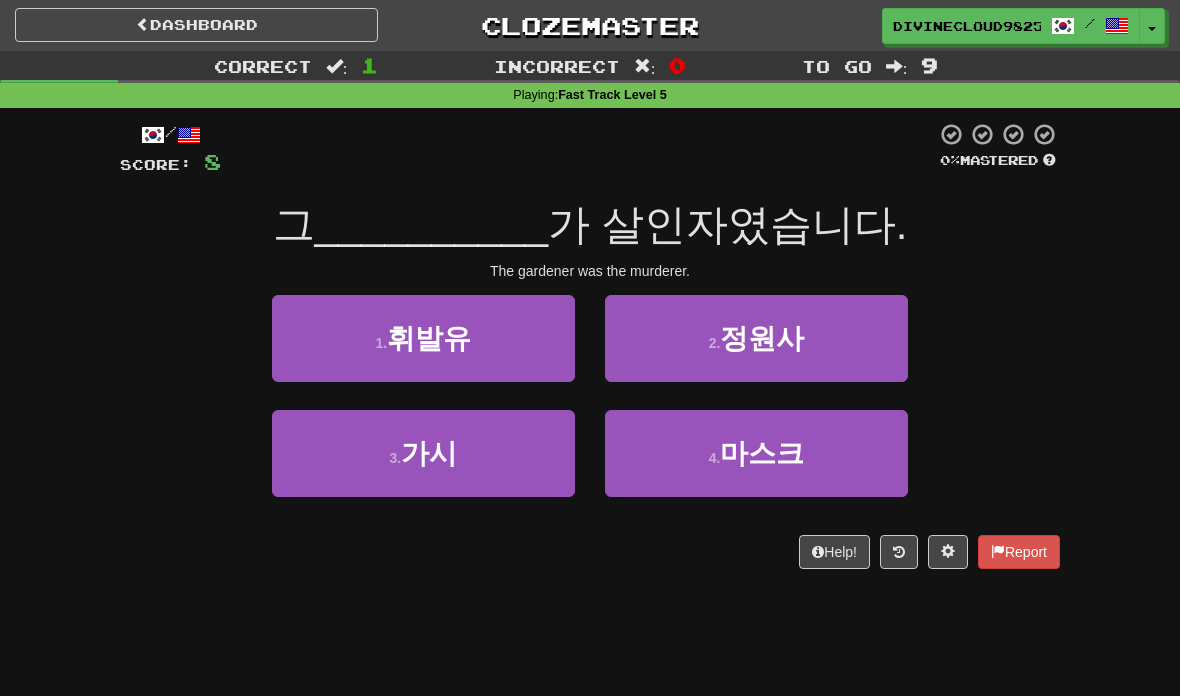 click on "정원사" at bounding box center [762, 338] 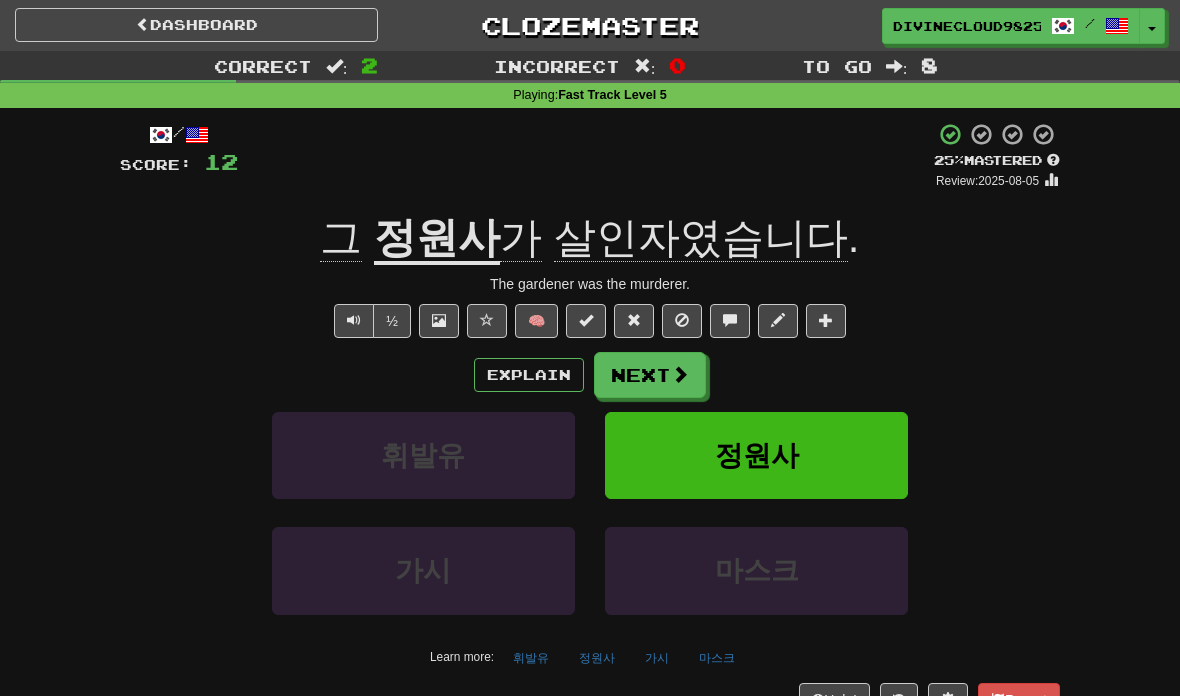 click at bounding box center [680, 374] 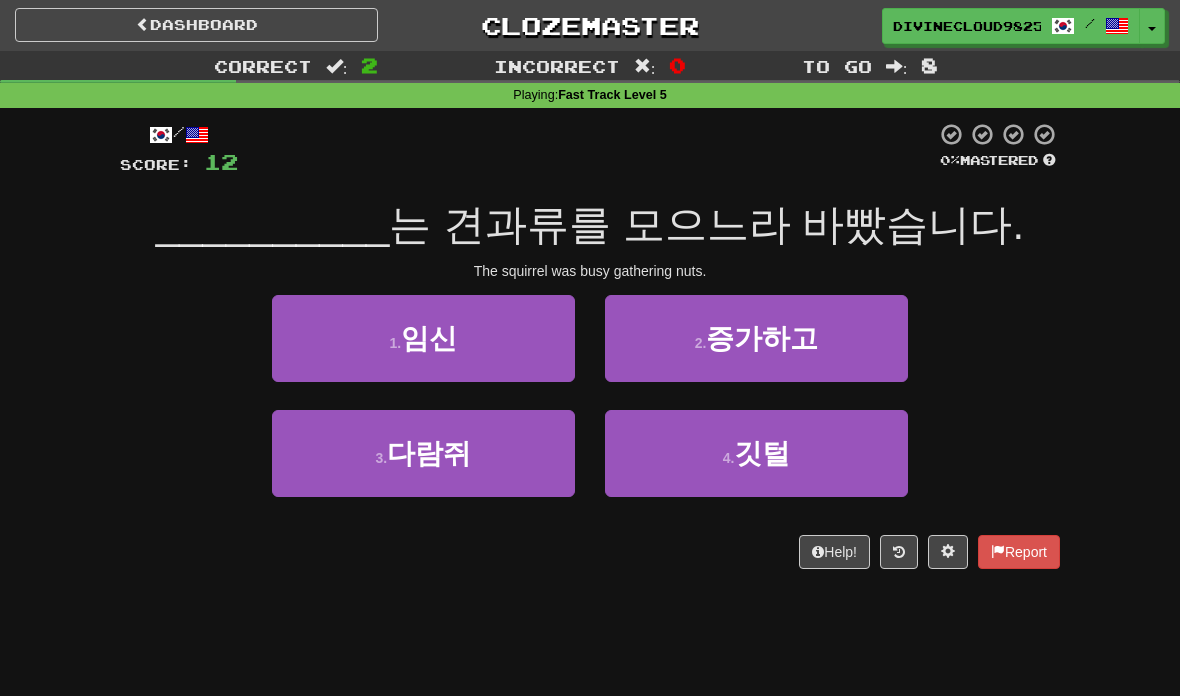 click on "3 .  다람쥐" at bounding box center (423, 453) 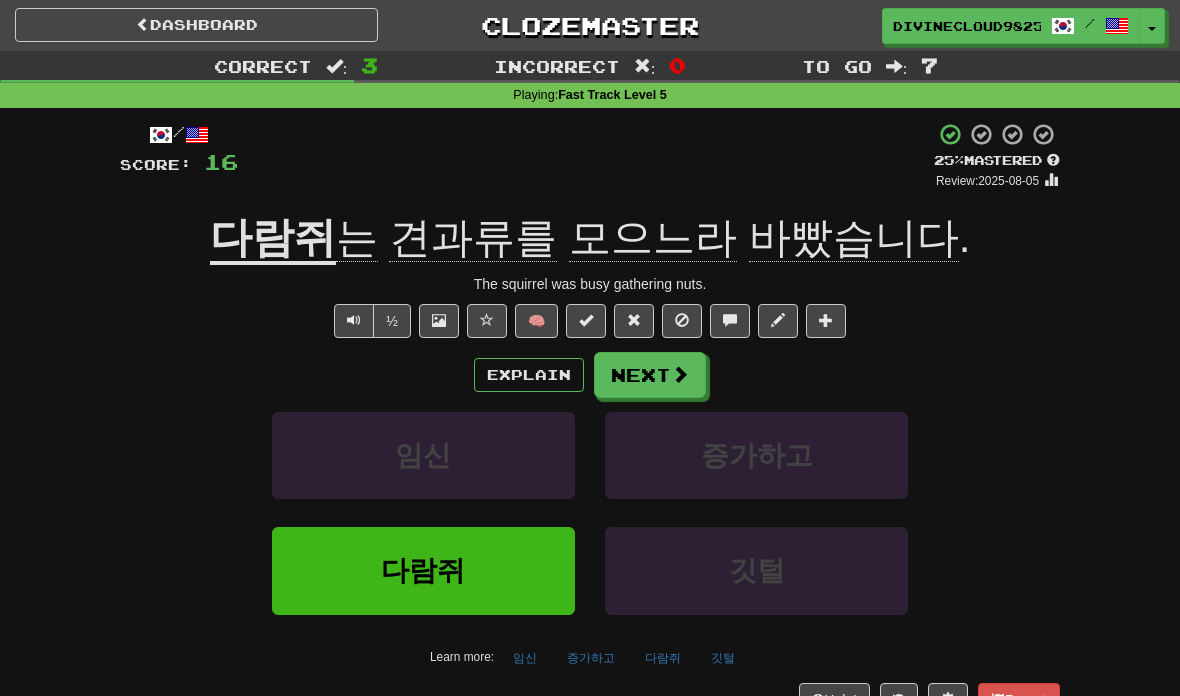 click on "Next" at bounding box center (650, 375) 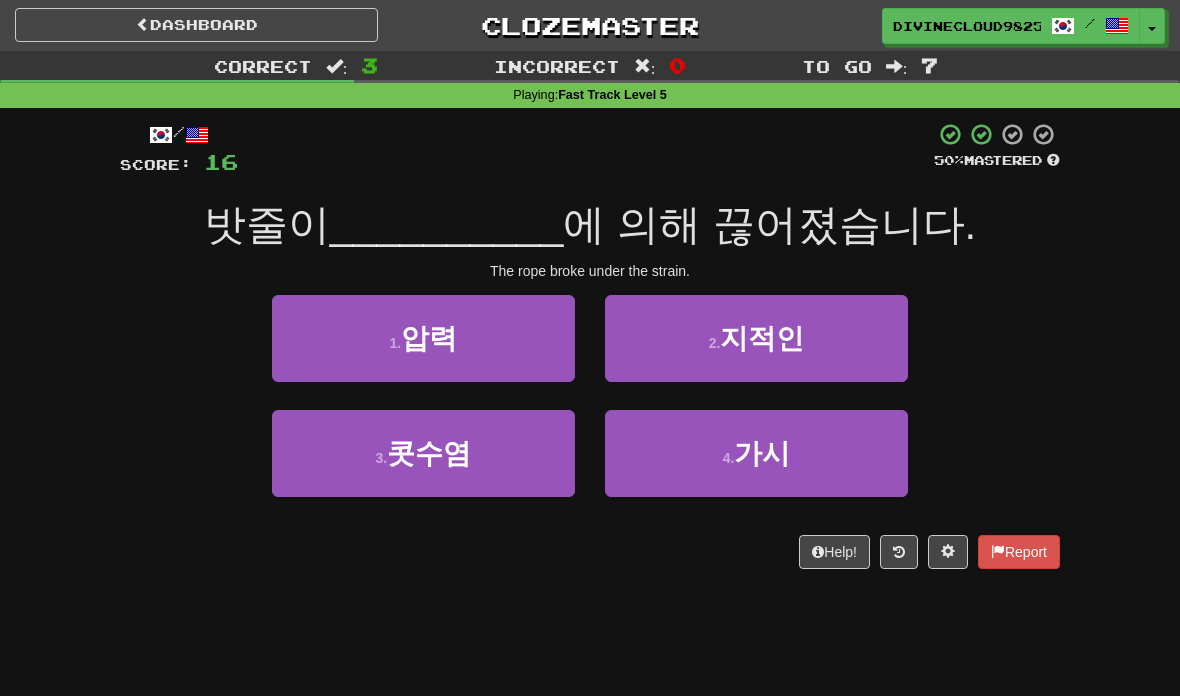 click on "1 .  압력" at bounding box center [423, 338] 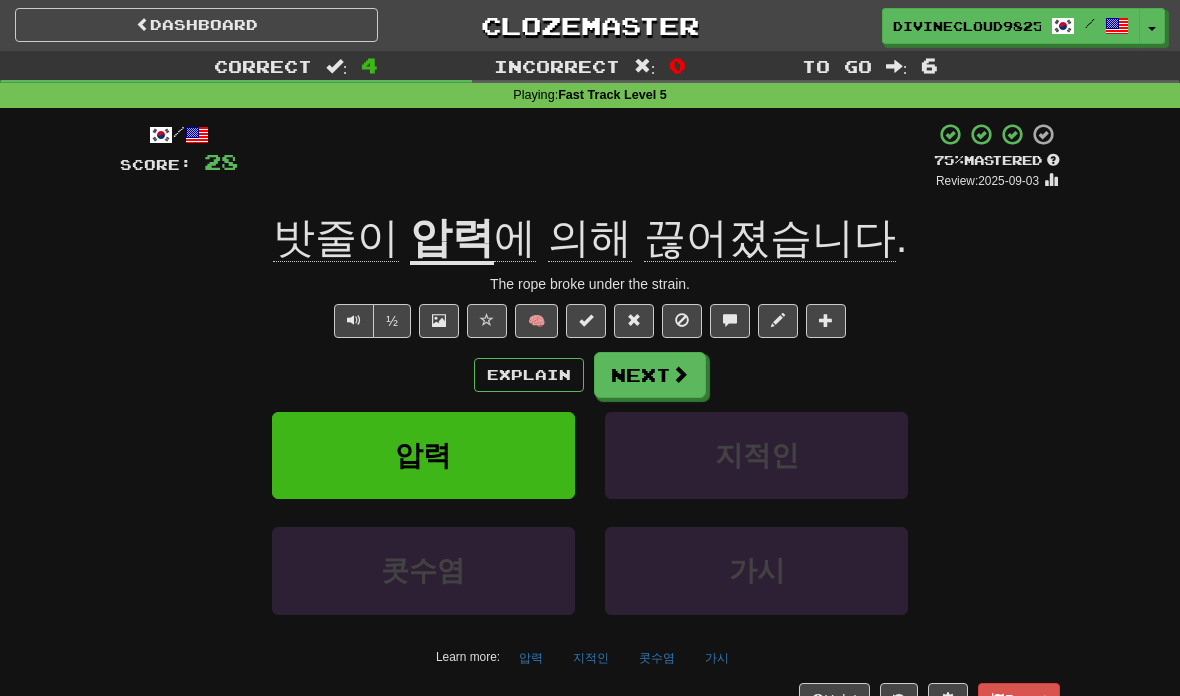 click on "Next" at bounding box center [650, 375] 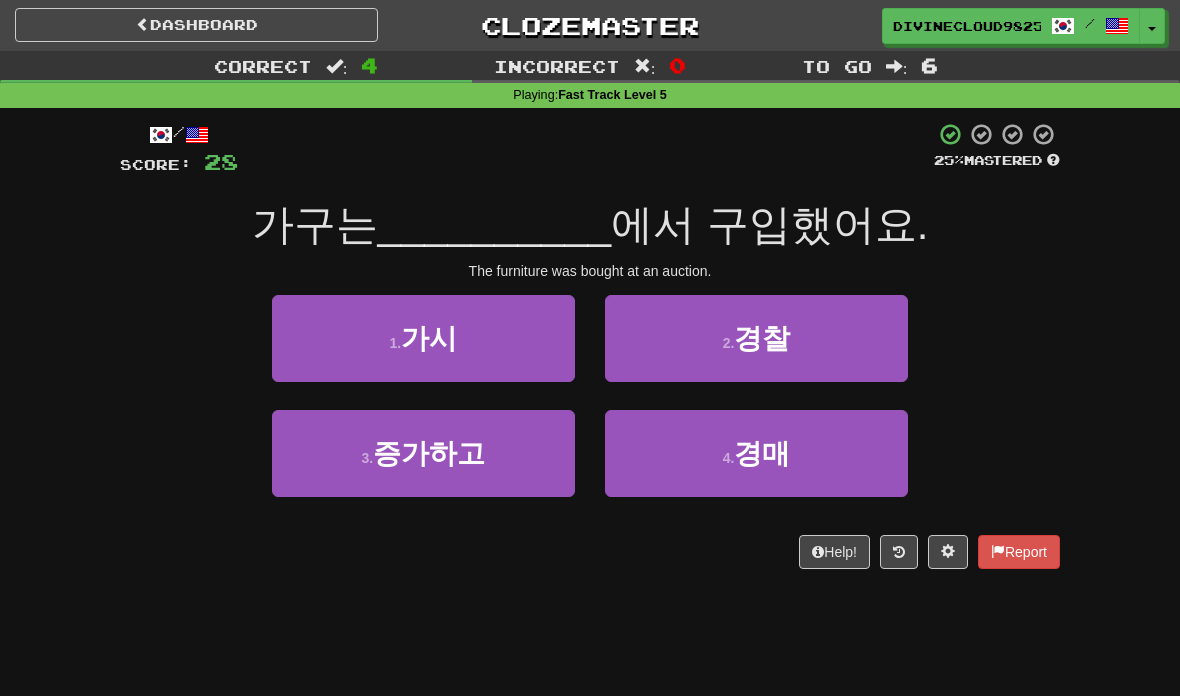 click on "4 .  경매" at bounding box center (756, 453) 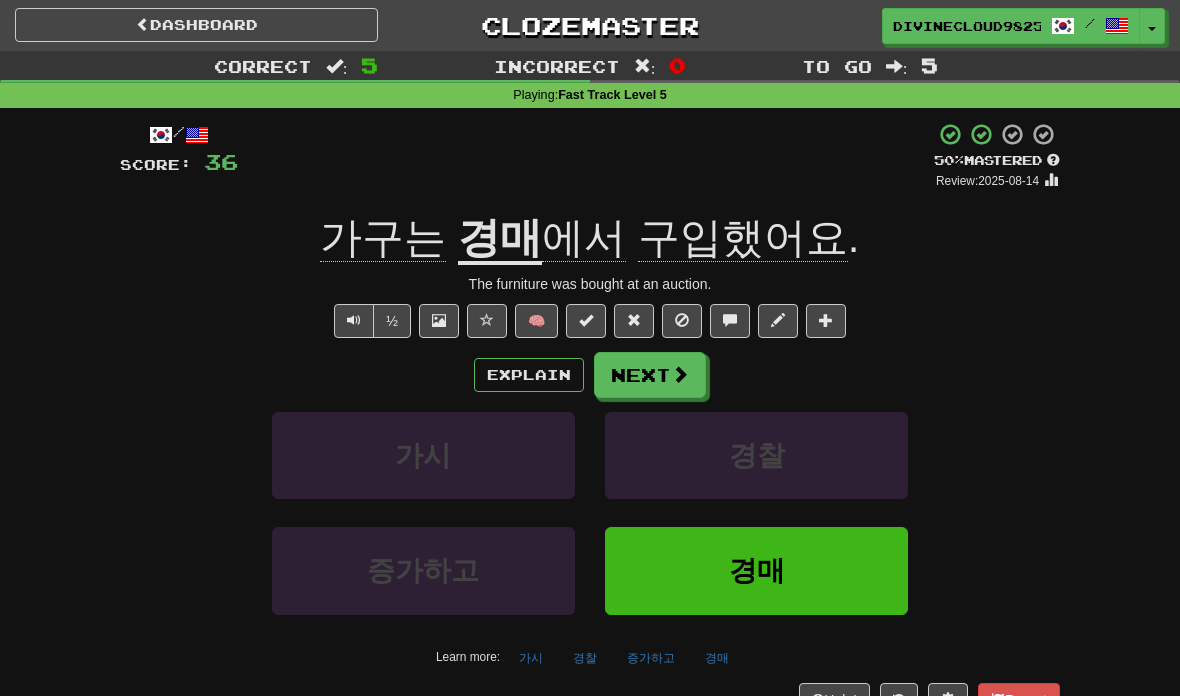 click at bounding box center (680, 374) 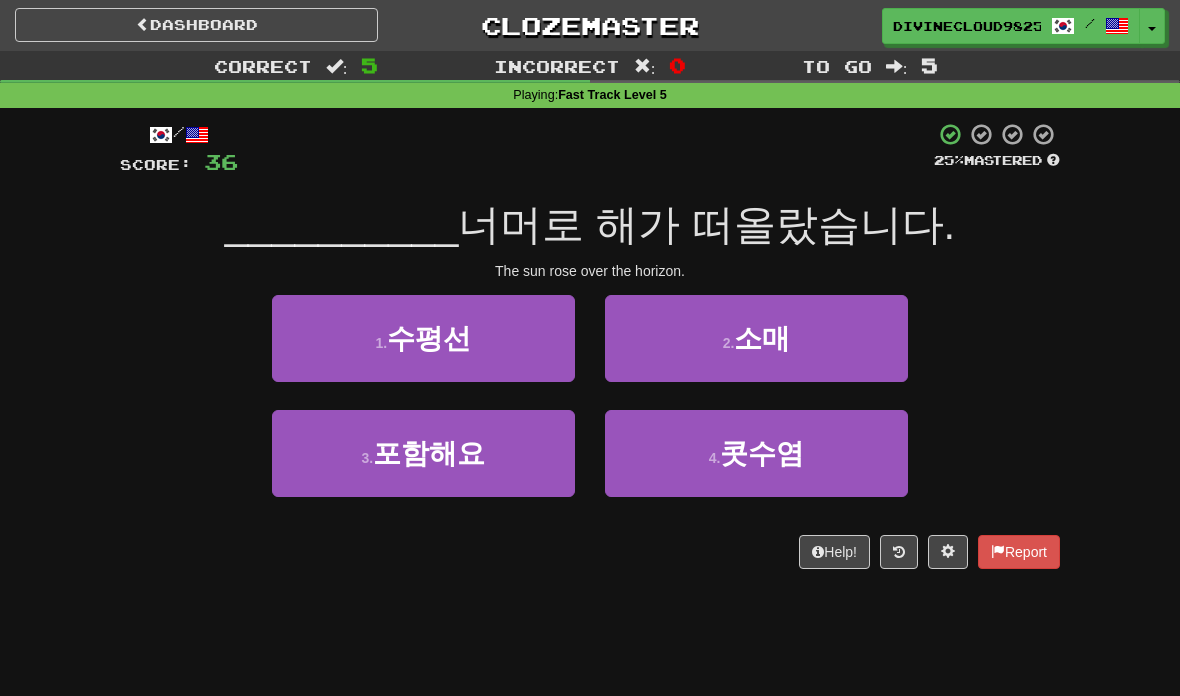 click on "1 .  수평선" at bounding box center [423, 338] 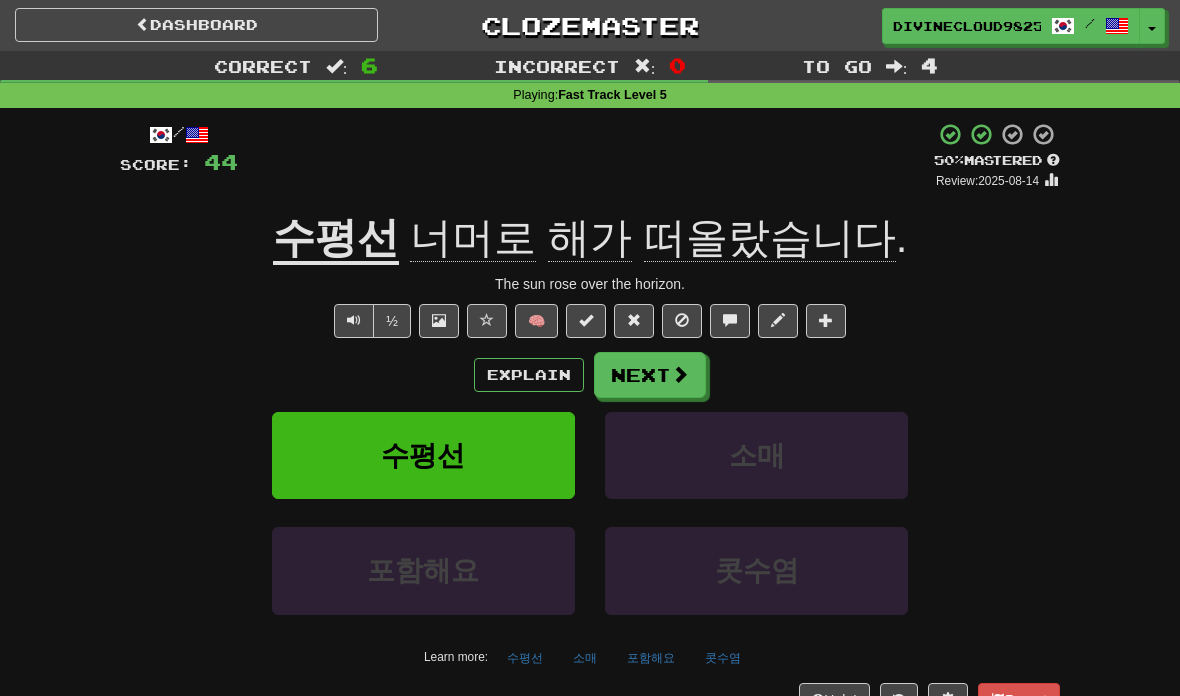 click on "Next" at bounding box center (650, 375) 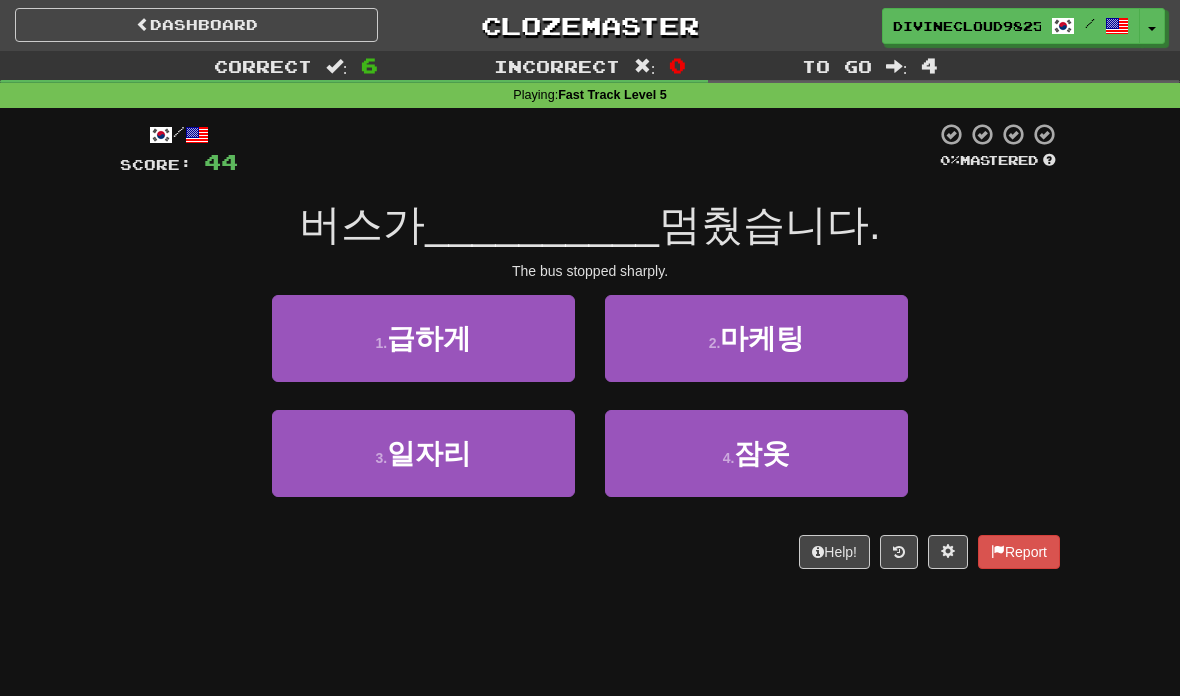click on "1 .  급하게" at bounding box center (423, 338) 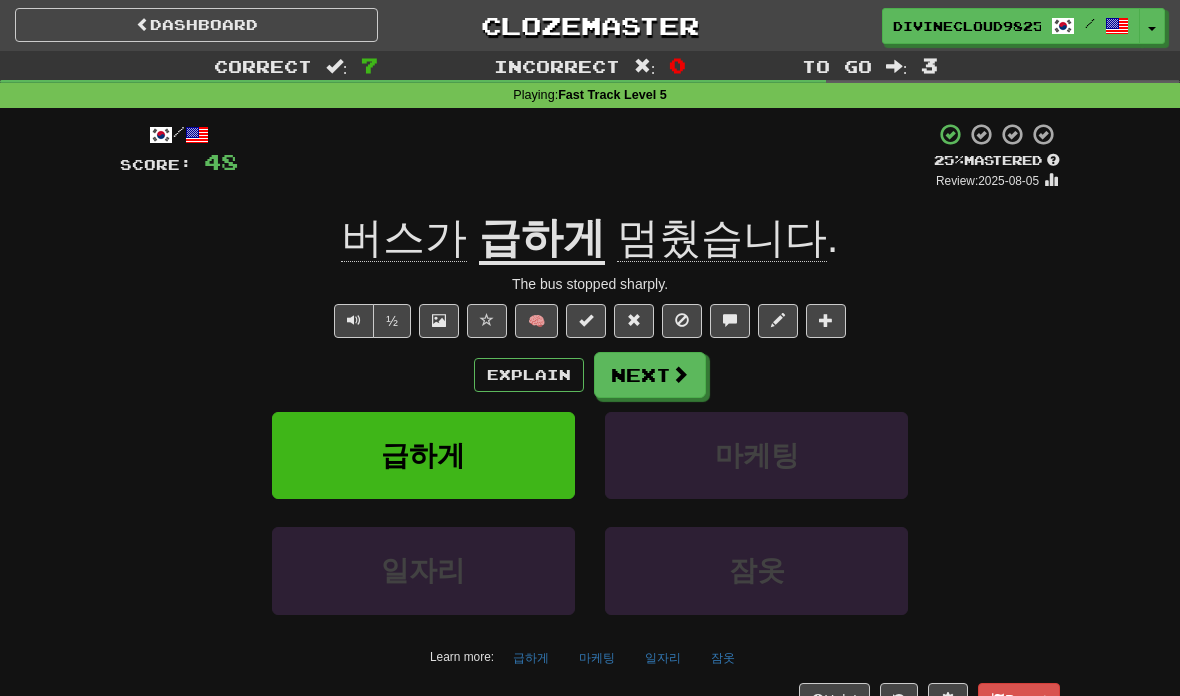 click at bounding box center [680, 374] 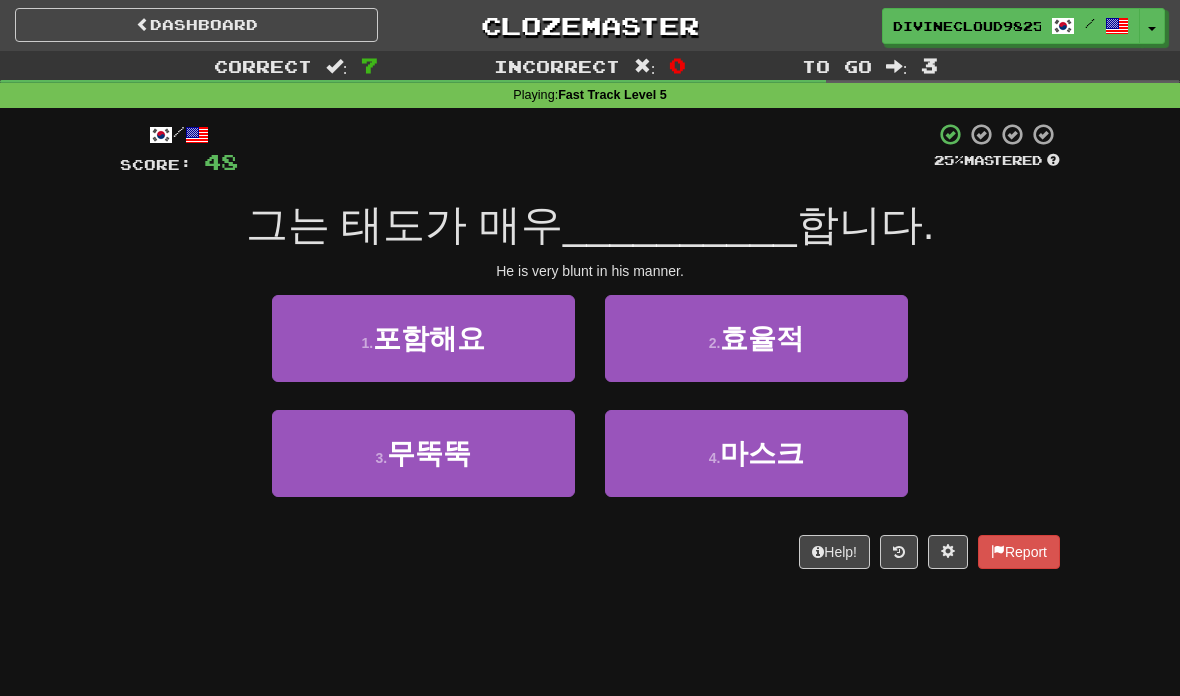 click on "2 .  효율적" at bounding box center (756, 338) 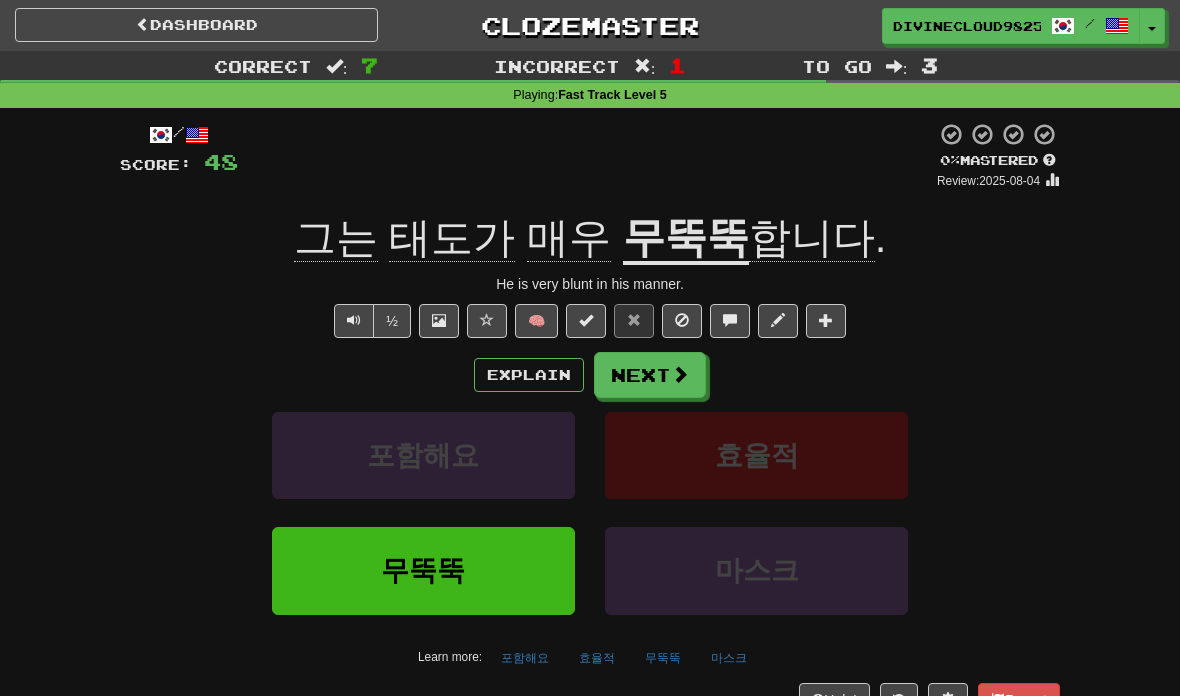click at bounding box center [354, 321] 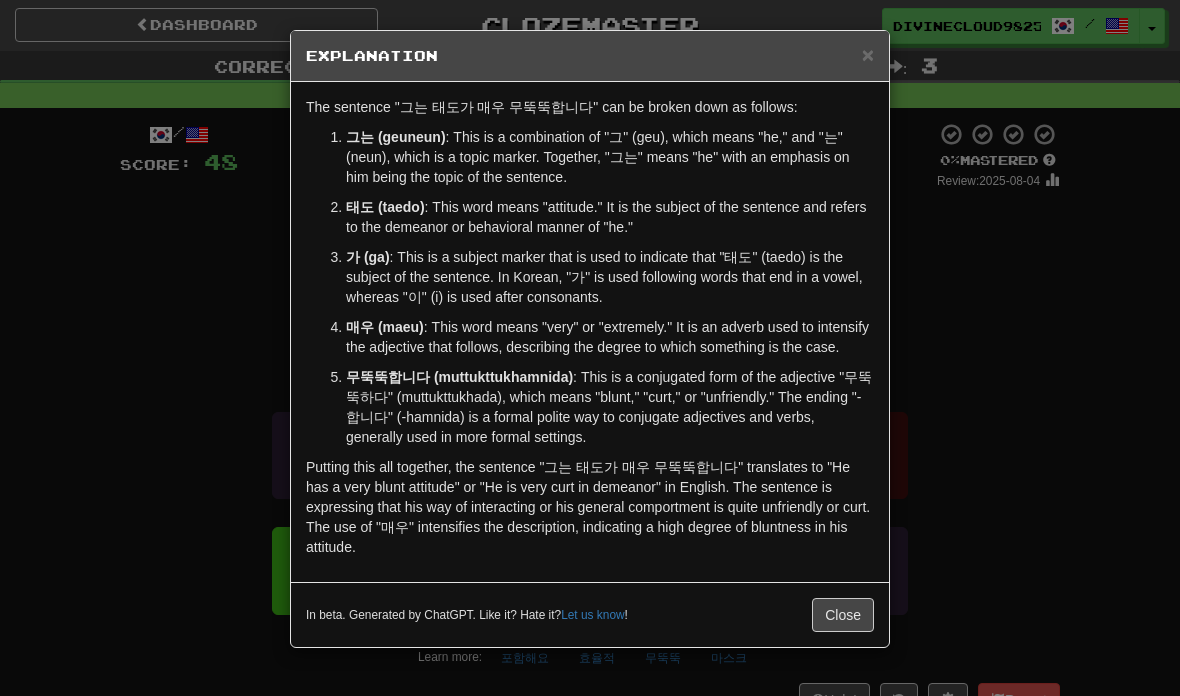 click on "× Explanation The sentence "그는 태도가 매우 무뚝뚝합니다" can be broken down as follows:
그는 (geuneun) : This is a combination of "그" (geu), which means "he," and "는" (neun), which is a topic marker. Together, "그는" means "he" with an emphasis on him being the topic of the sentence.
태도 (taedo) : This word means "attitude." It is the subject of the sentence and refers to the demeanor or behavioral manner of "he."
가 (ga) : This is a subject marker that is used to indicate that "태도" (taedo) is the subject of the sentence. In Korean, "가" is used following words that end in a vowel, whereas "이" (i) is used after consonants.
매우 (maeu) : This word means "very" or "extremely." It is an adverb used to intensify the adjective that follows, describing the degree to which something is the case.
무뚝뚝합니다 (muttukttukhamnida)
In beta. Generated by ChatGPT. Like it? Hate it?  Let us know ! Close" at bounding box center [590, 348] 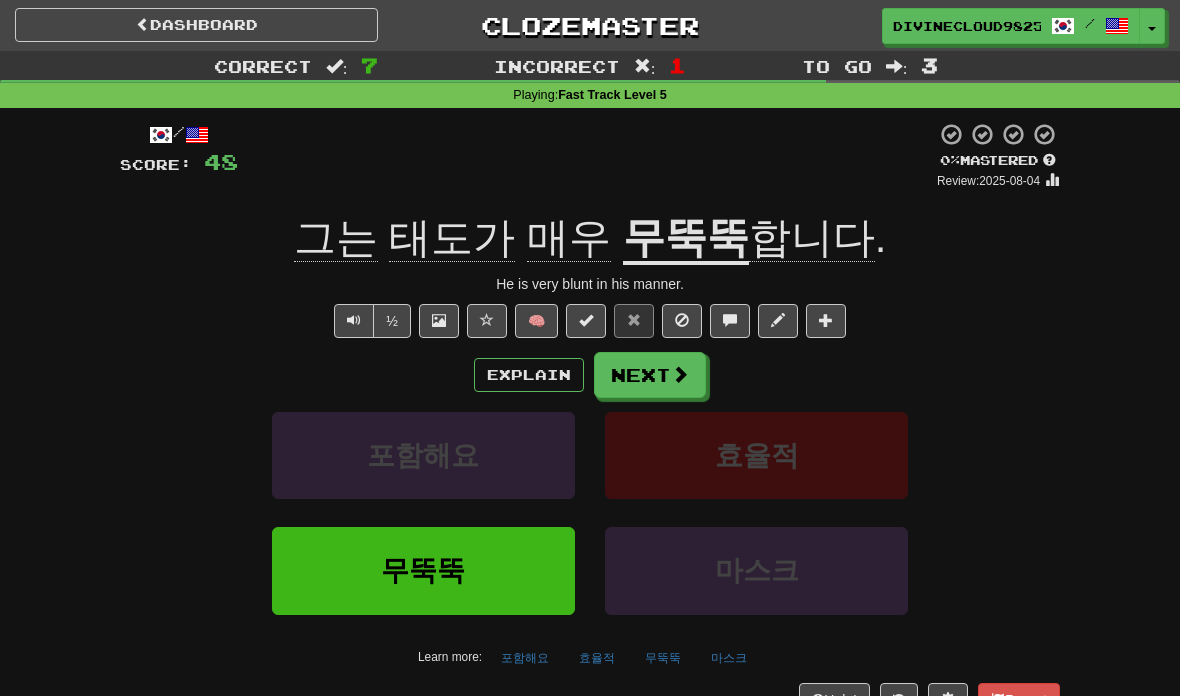 click at bounding box center (680, 374) 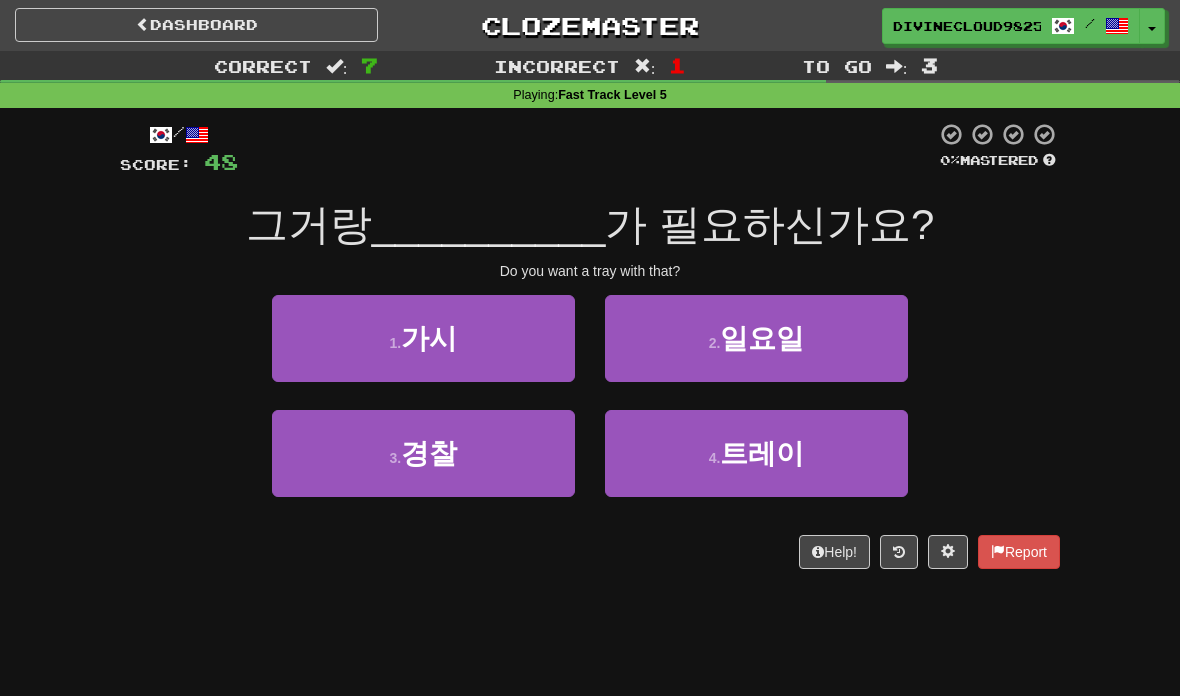 click on "4 .  트레이" at bounding box center (756, 453) 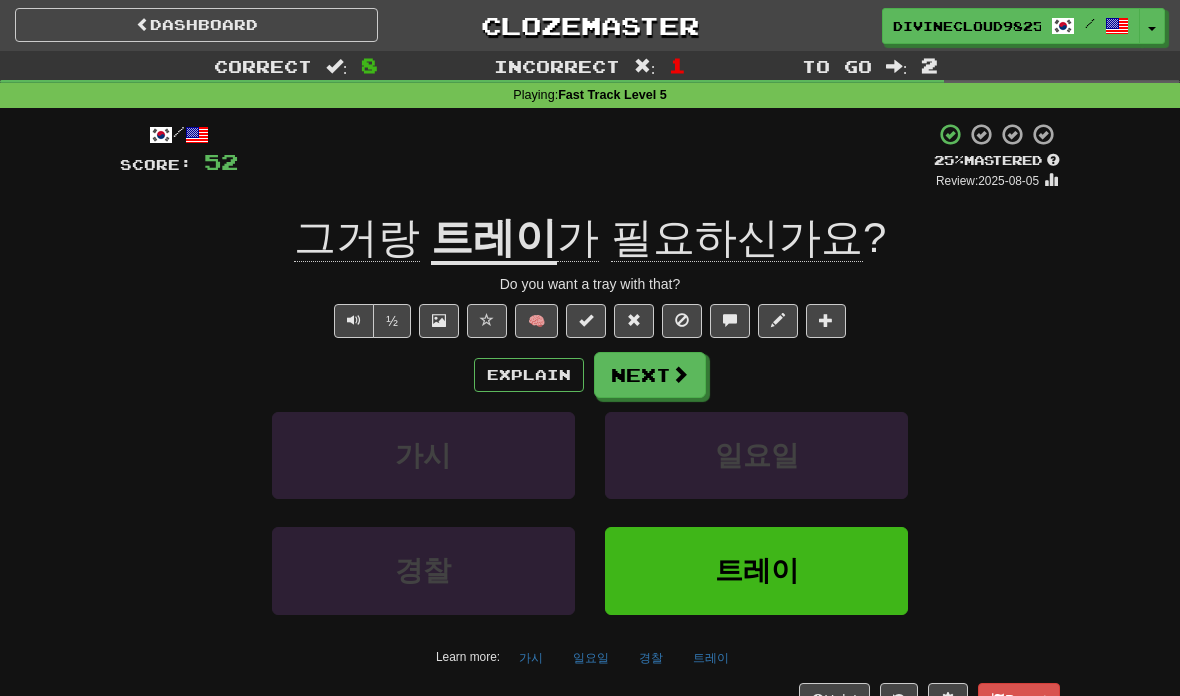 click on "Next" at bounding box center [650, 375] 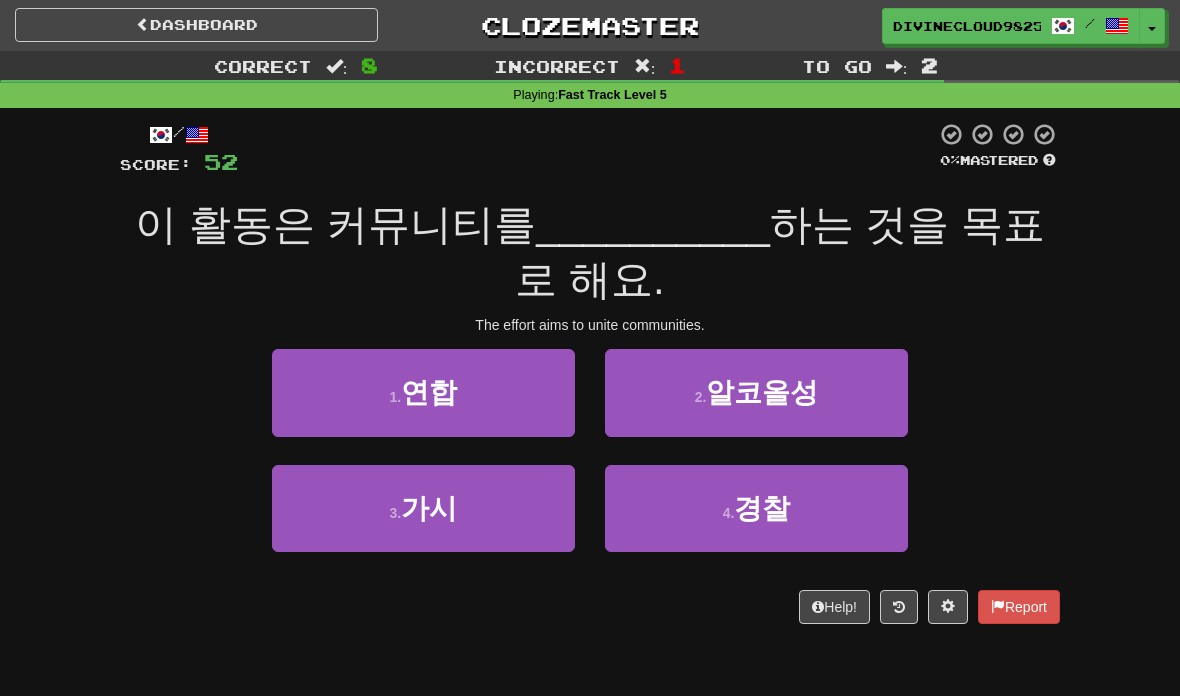 click on "1 .  연합" at bounding box center (423, 392) 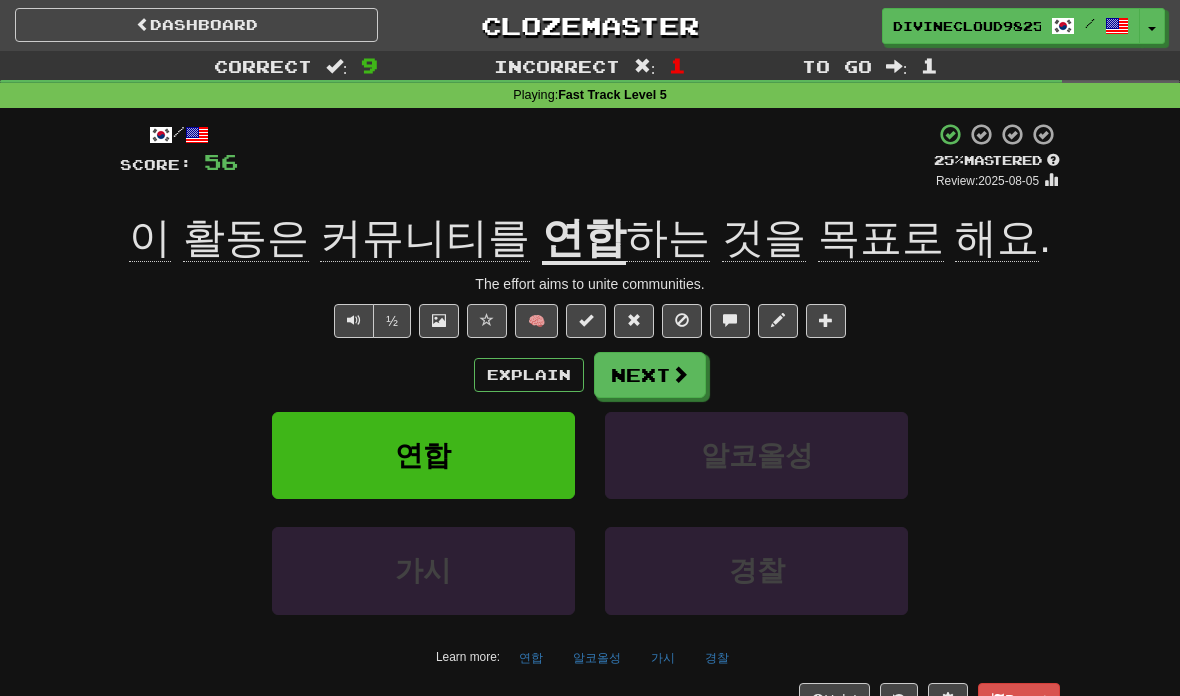 click on "Next" at bounding box center (650, 375) 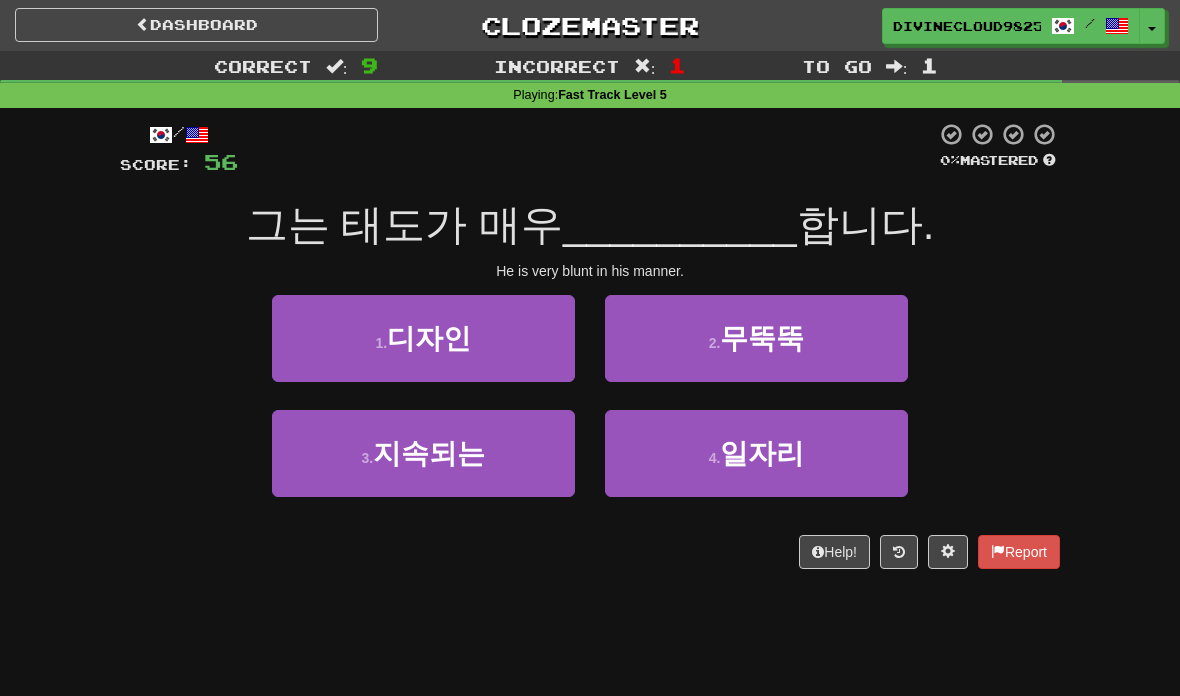 click on "2 .  무뚝뚝" at bounding box center [756, 338] 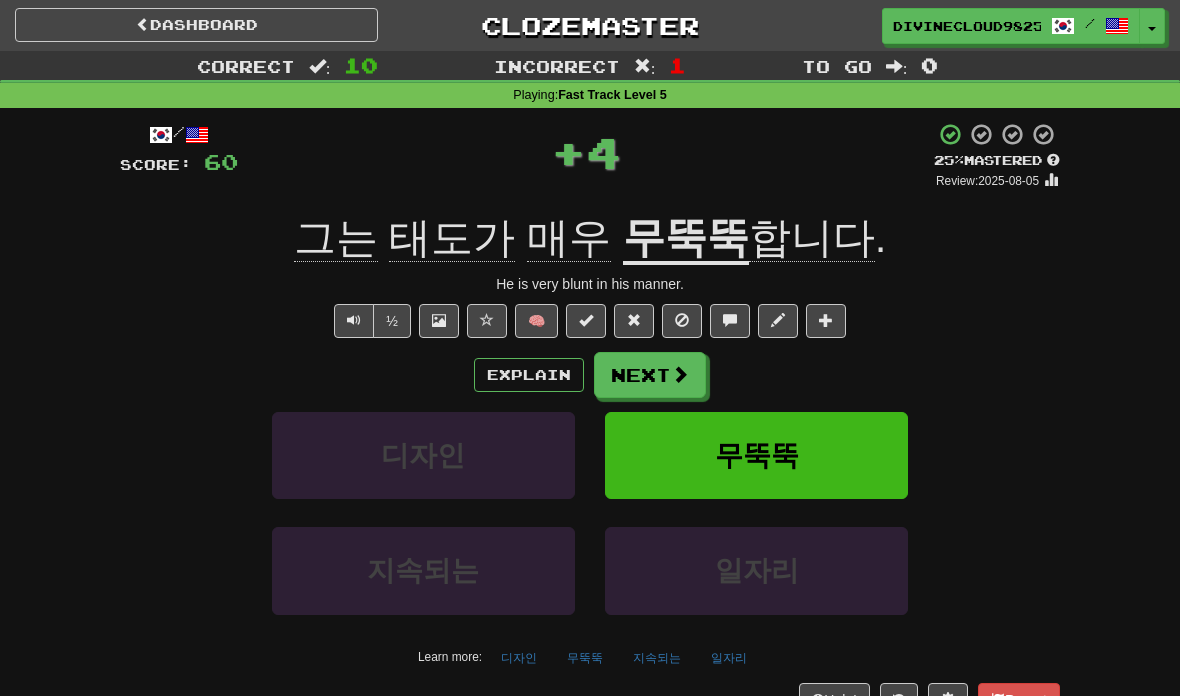 click on "Next" at bounding box center (650, 375) 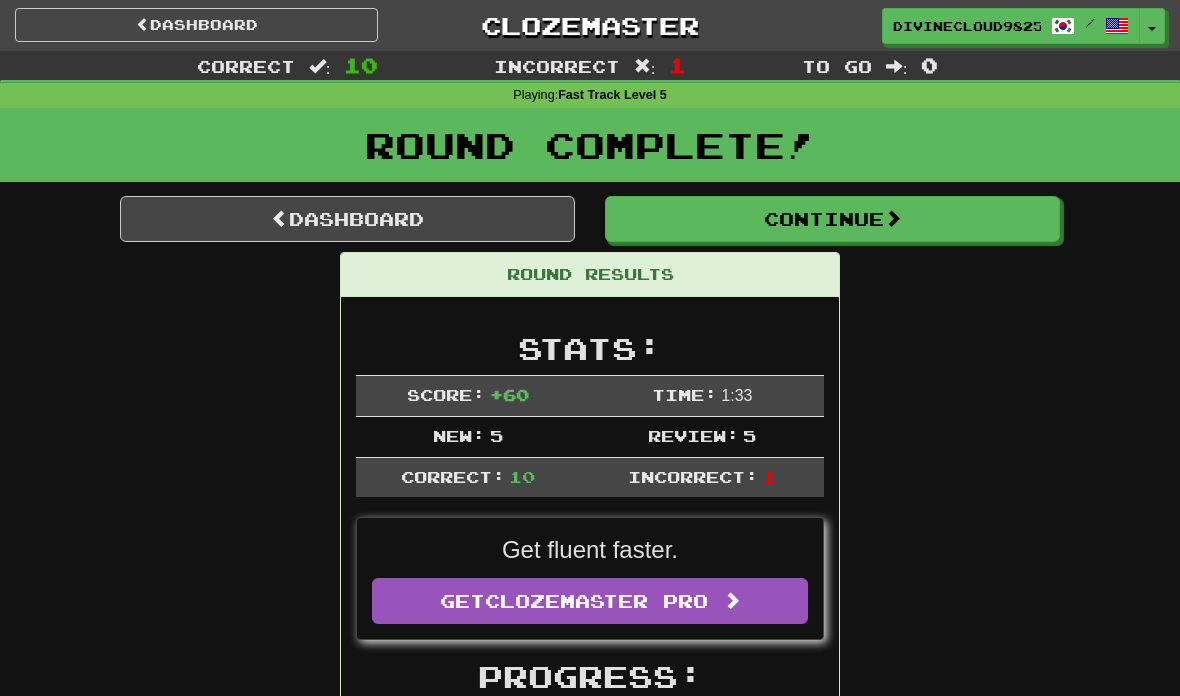 click on "Dashboard" at bounding box center [347, 219] 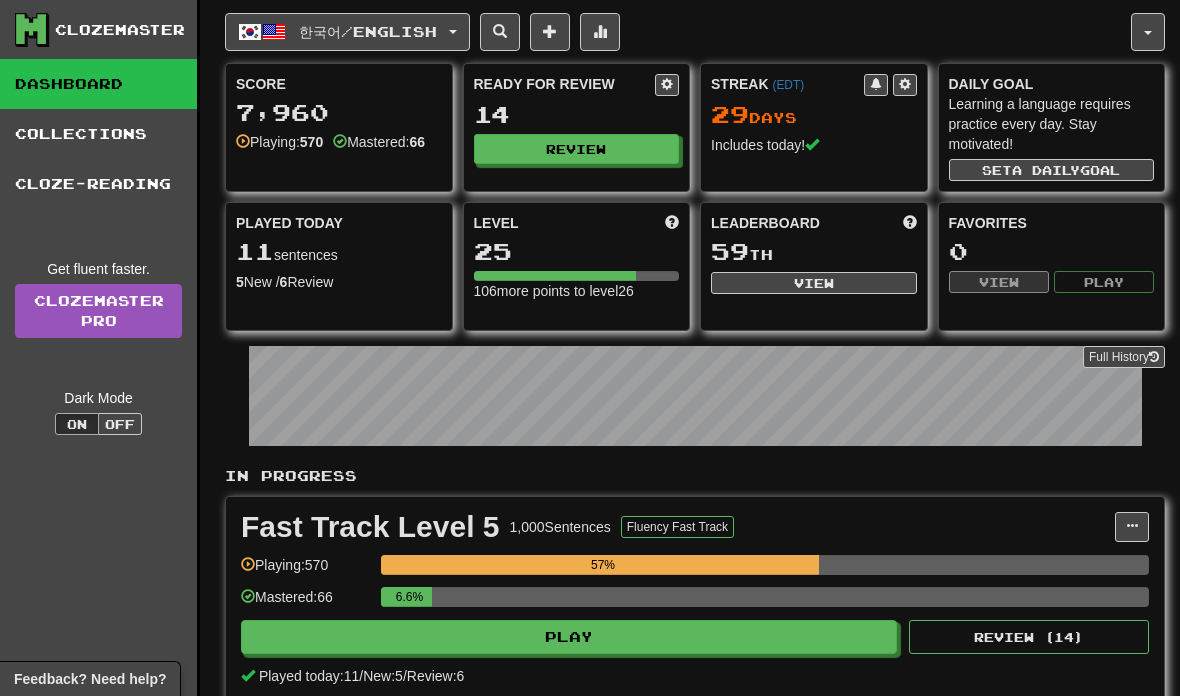 scroll, scrollTop: 0, scrollLeft: 0, axis: both 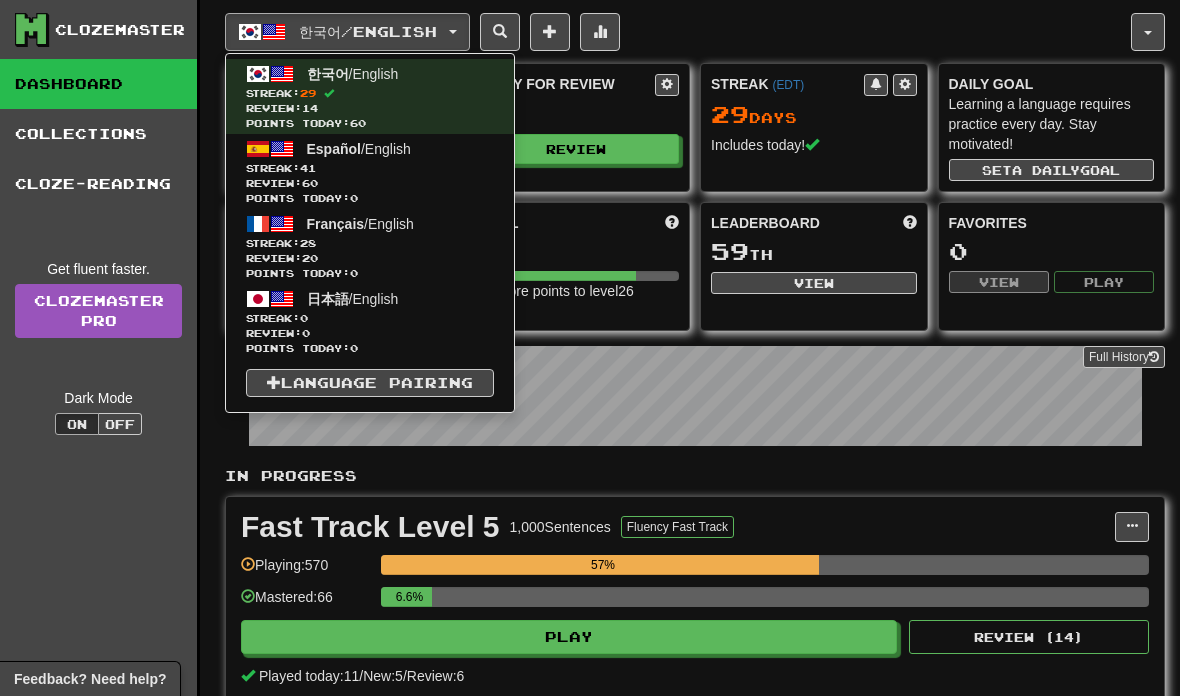 click on "Streak:  28" at bounding box center (370, 243) 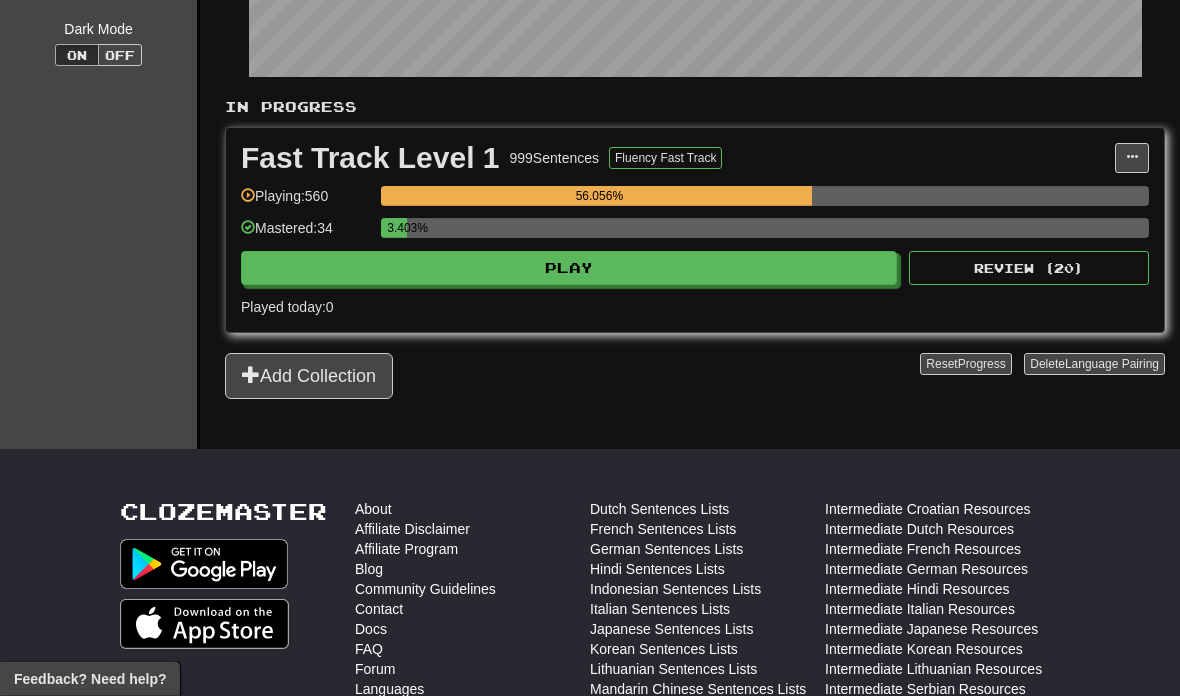scroll, scrollTop: 292, scrollLeft: 0, axis: vertical 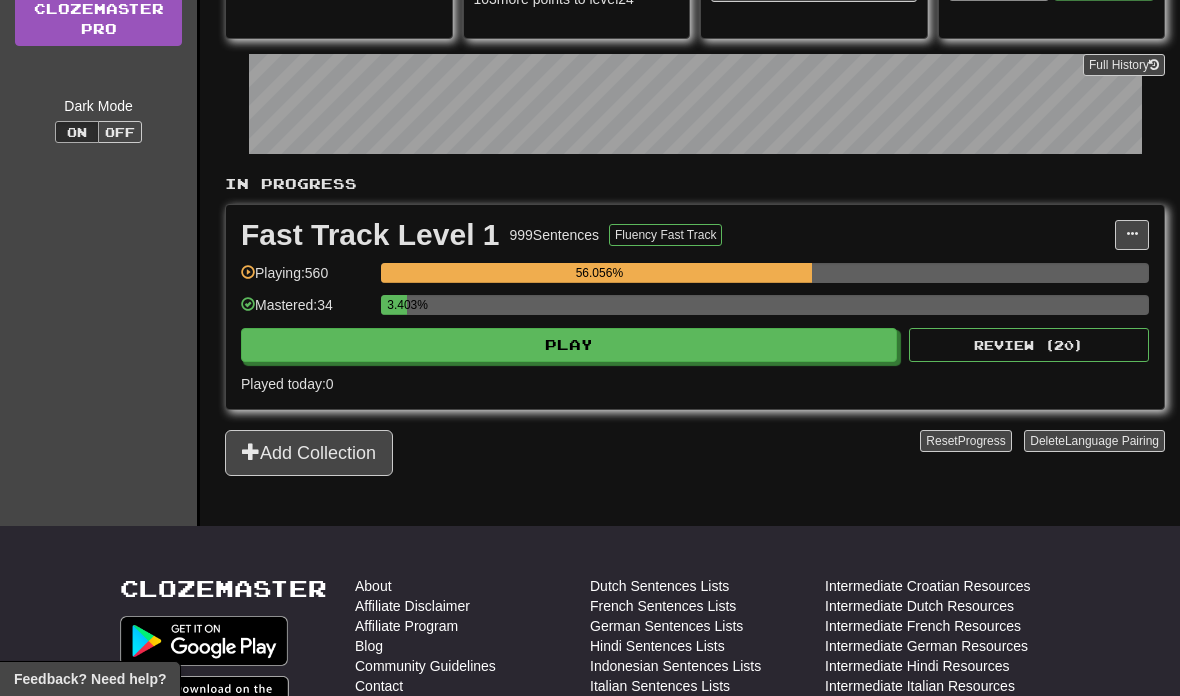 click on "Play" at bounding box center (569, 345) 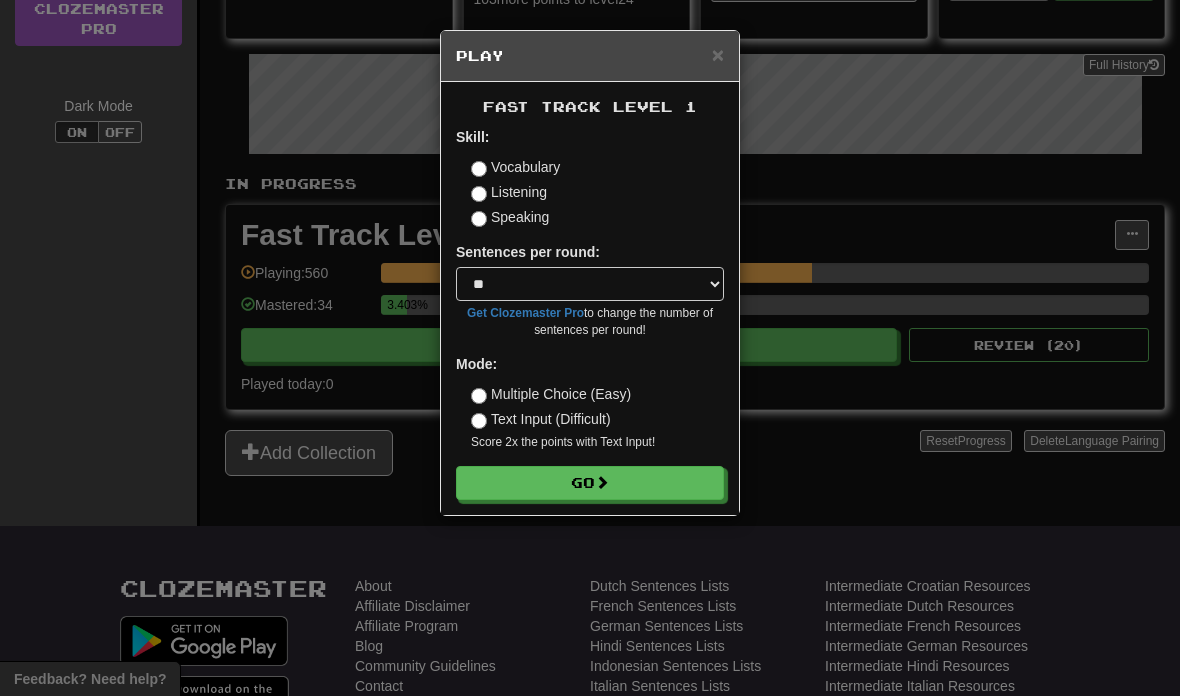 click on "Go" at bounding box center (590, 483) 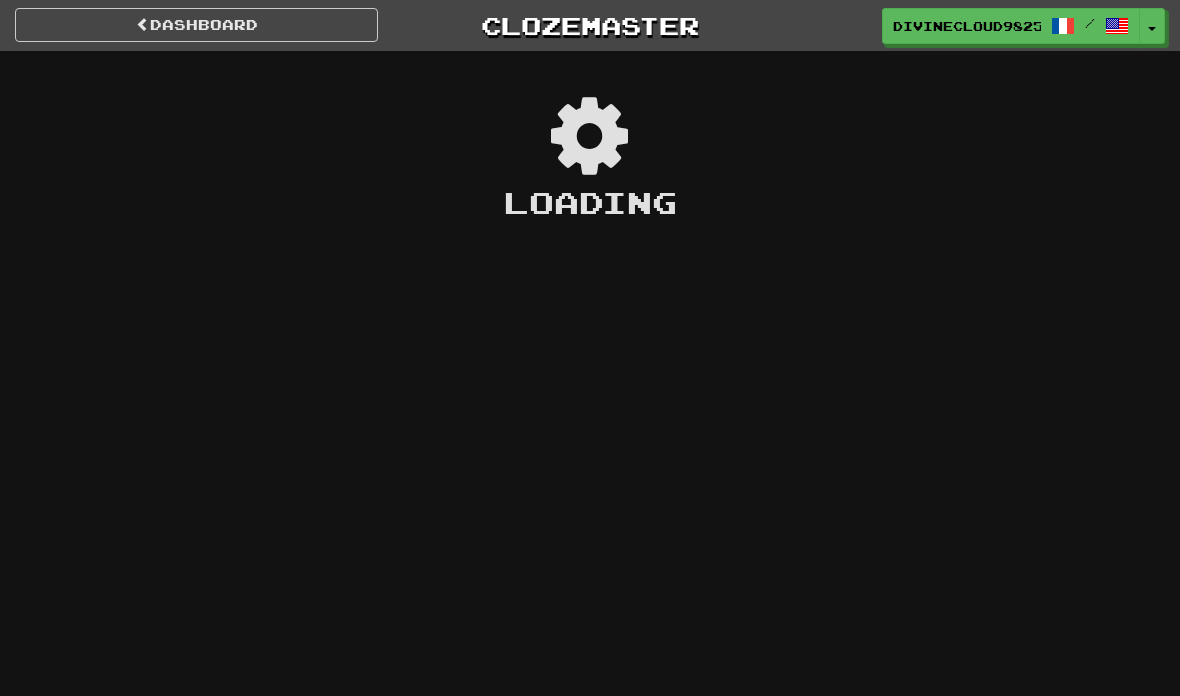 scroll, scrollTop: 0, scrollLeft: 0, axis: both 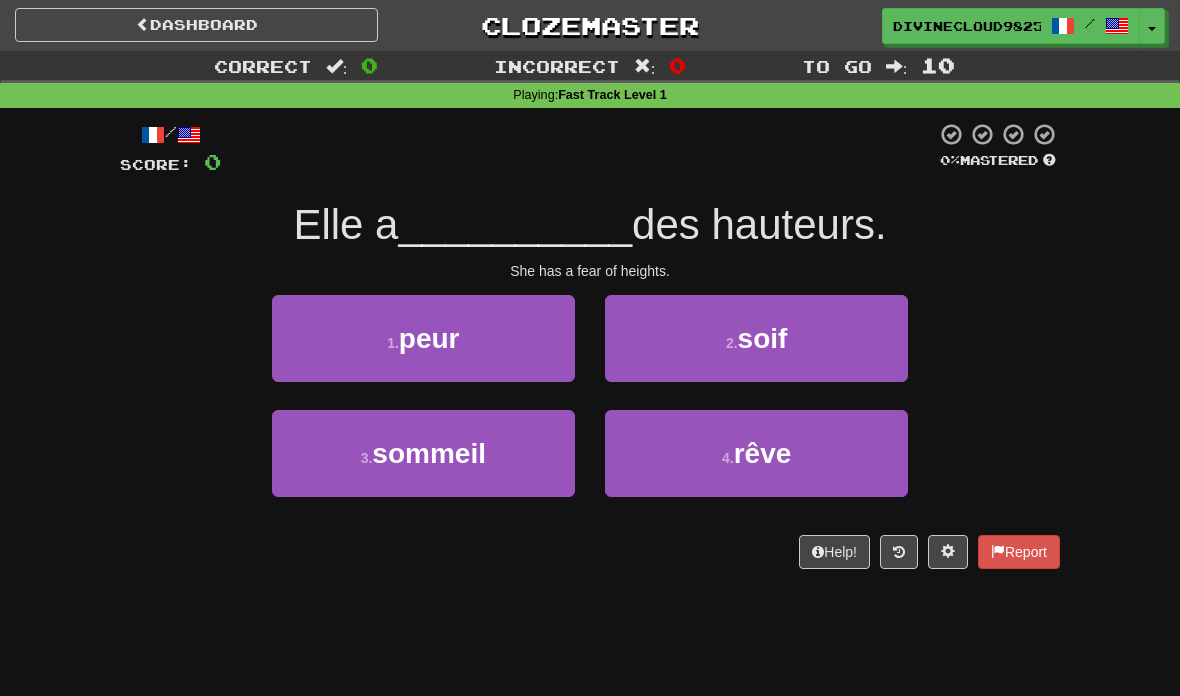click on "1 .  peur" at bounding box center [423, 338] 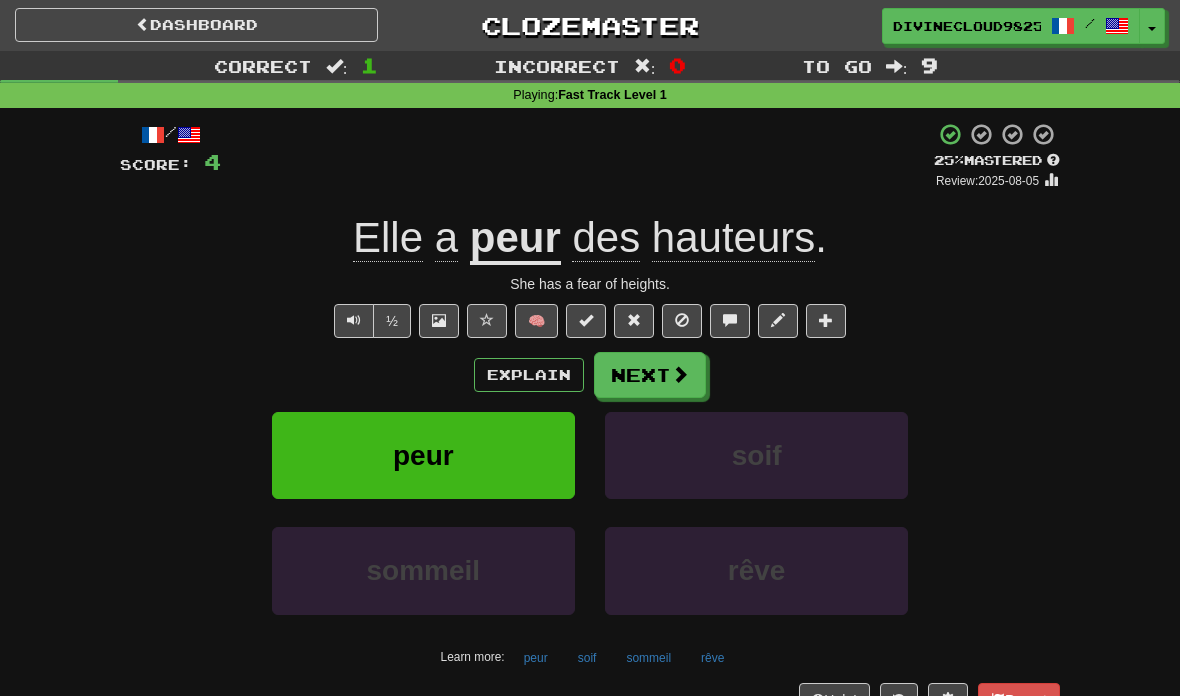 click on "Explain" at bounding box center [529, 375] 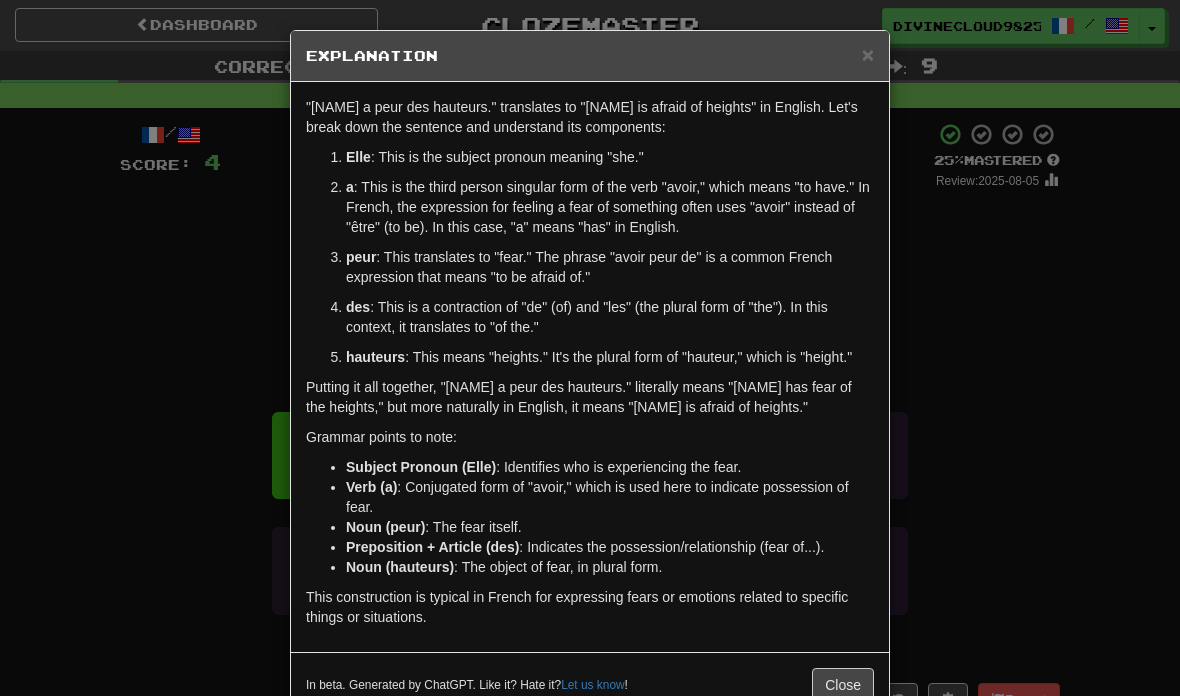 click on "× Explanation "[NAME] a peur des hauteurs." translates to "[NAME] is afraid of heights" in English. Let's break down the sentence and understand its components:
[NAME] : This is the subject pronoun meaning "she."
a : This is the third person singular form of the verb "avoir," which means "to have." In French, the expression for feeling a fear of something often uses "avoir" instead of "être" (to be). In this case, "a" means "has" in English.
peur : This translates to "fear." The phrase "avoir peur de" is a common French expression that means "to be afraid of."
des : This is a contraction of "de" (of) and "les" (the plural form of "the"). In this context, it translates to "of the."
hauteurs : This means "heights." It's the plural form of "hauteur," which is "height."
Putting it all together, "[NAME] a peur des hauteurs." literally means "[NAME] has fear of the heights," but more naturally in English, it means "[NAME] is afraid of heights."
Grammar points to note:
Verb (a)" at bounding box center (590, 348) 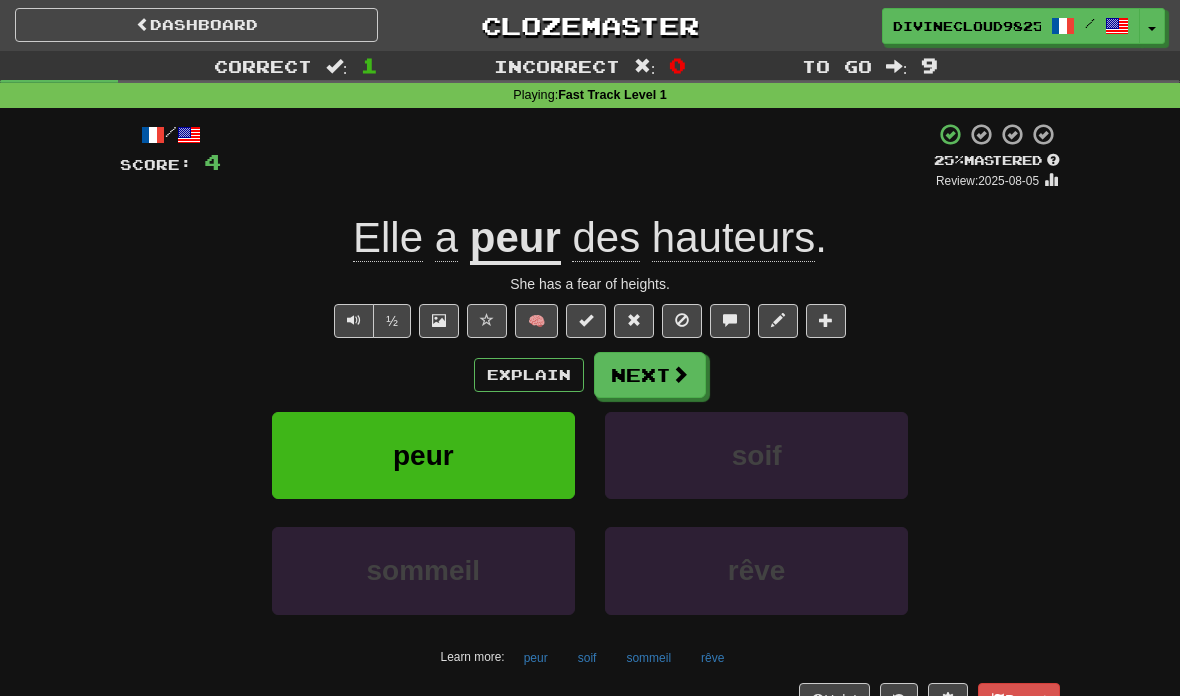 click on "Next" at bounding box center (650, 375) 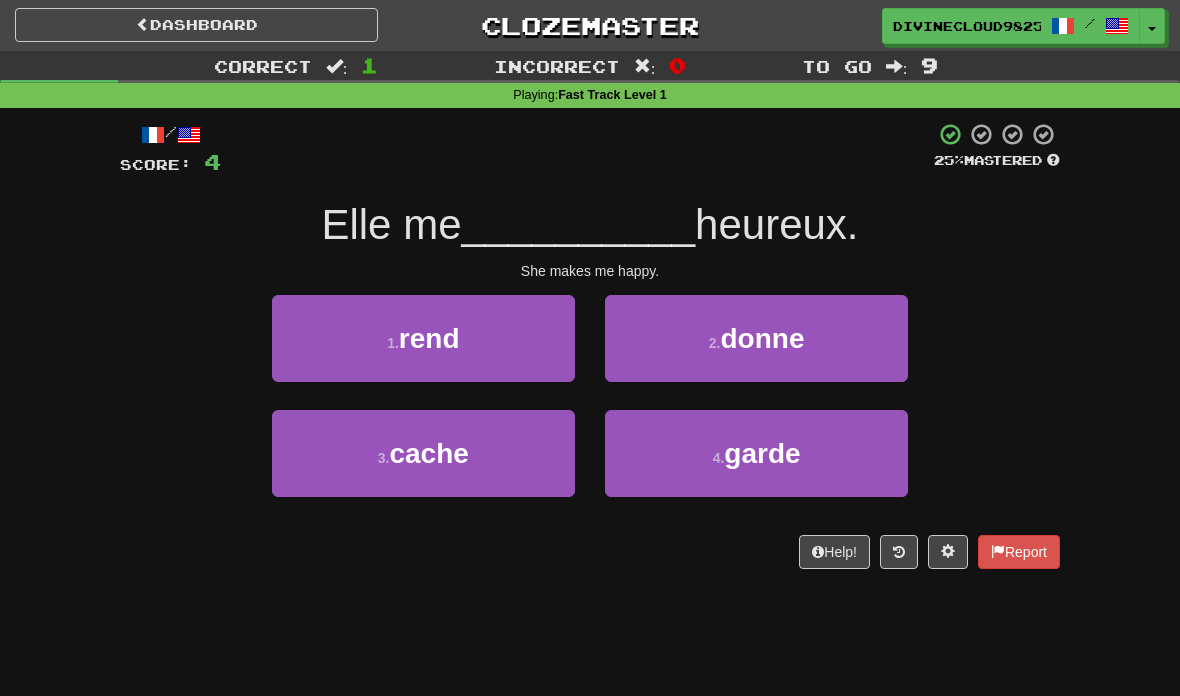 click on "1 .  rend" at bounding box center [423, 338] 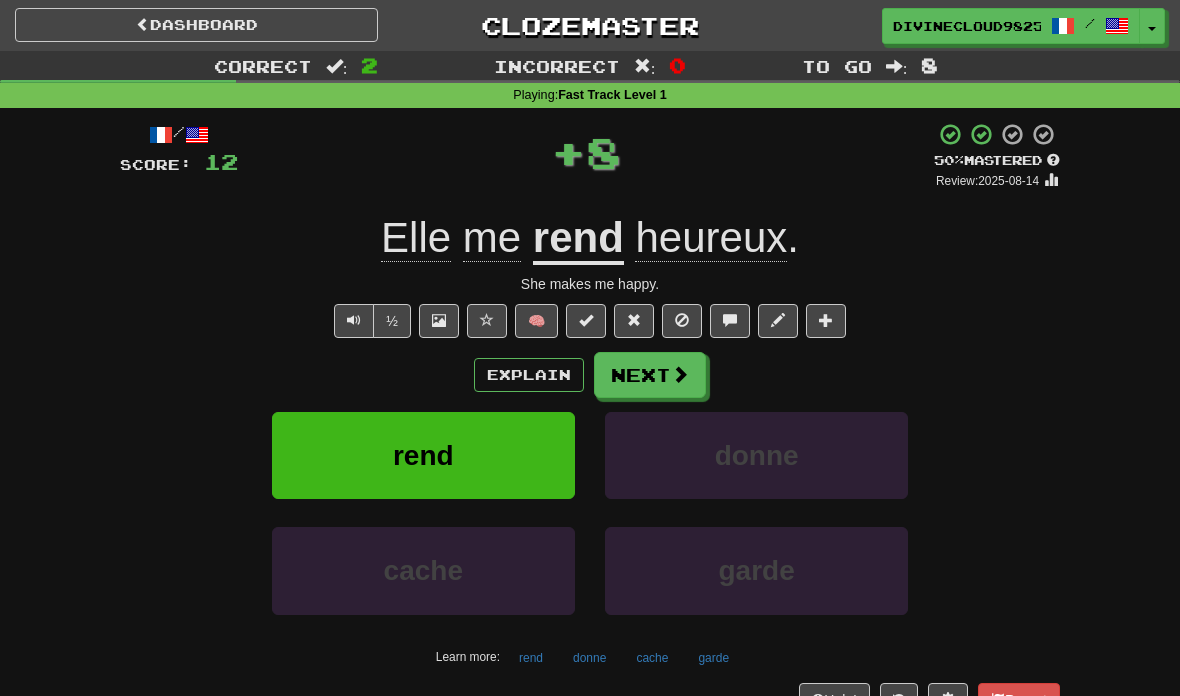 click on "Explain" at bounding box center [529, 375] 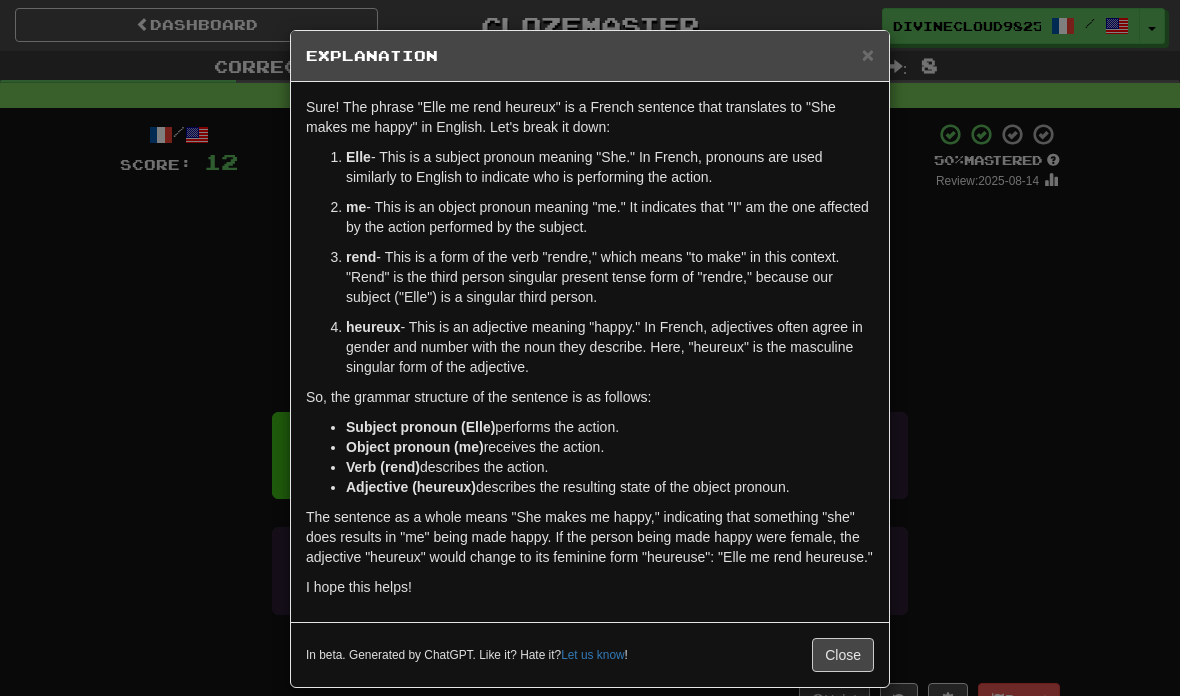 click on "× Explanation" at bounding box center [590, 56] 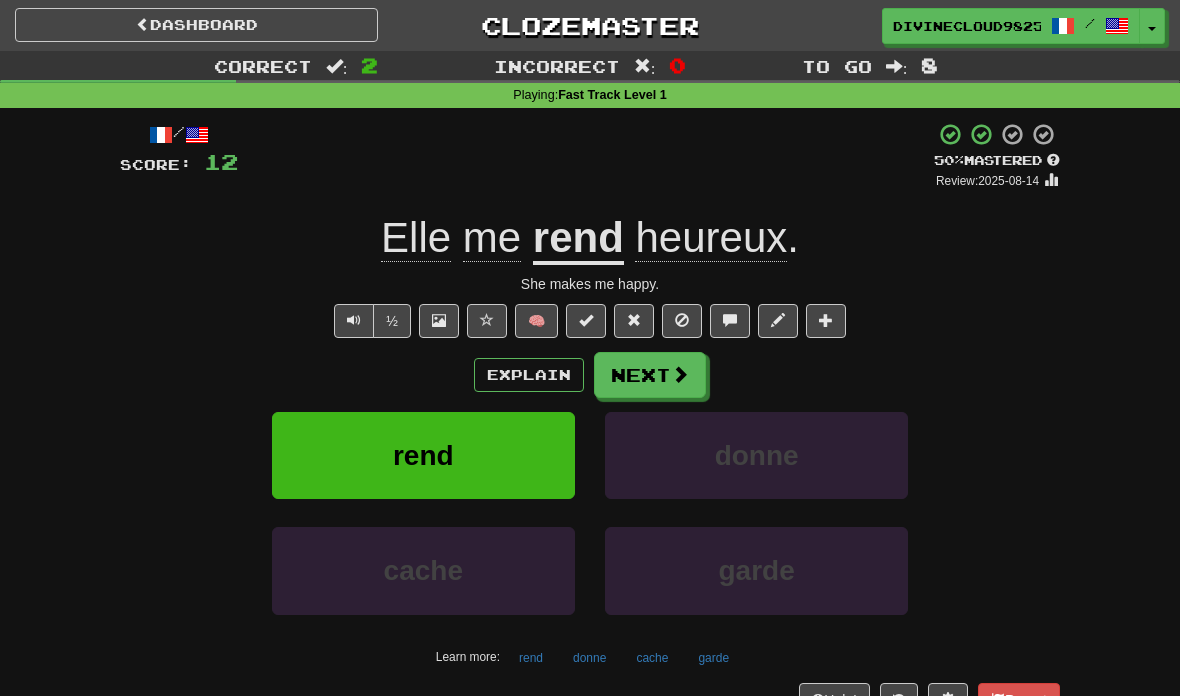 click at bounding box center (354, 321) 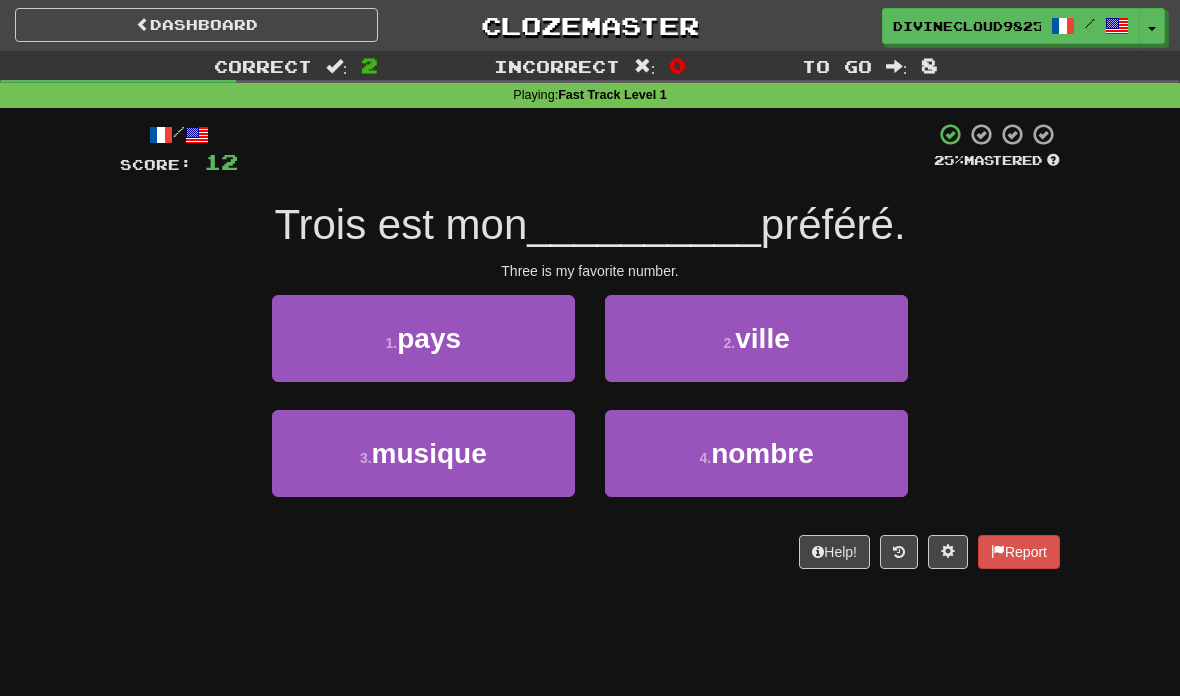 click on "nombre" at bounding box center (762, 453) 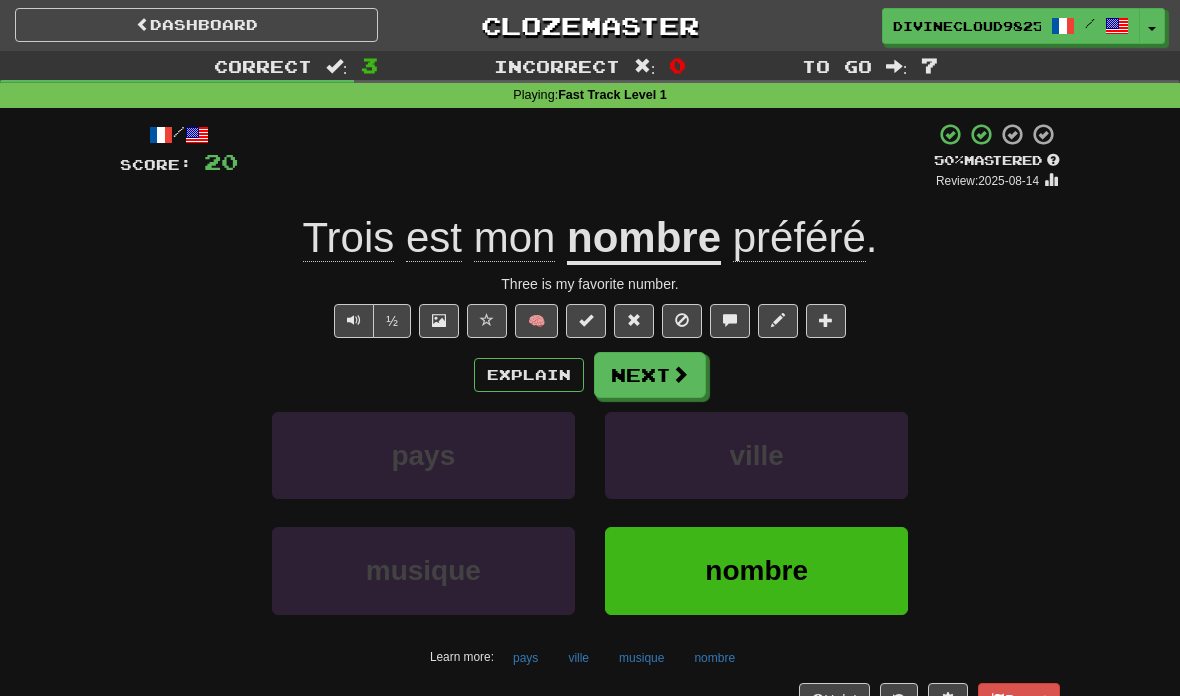click at bounding box center (354, 321) 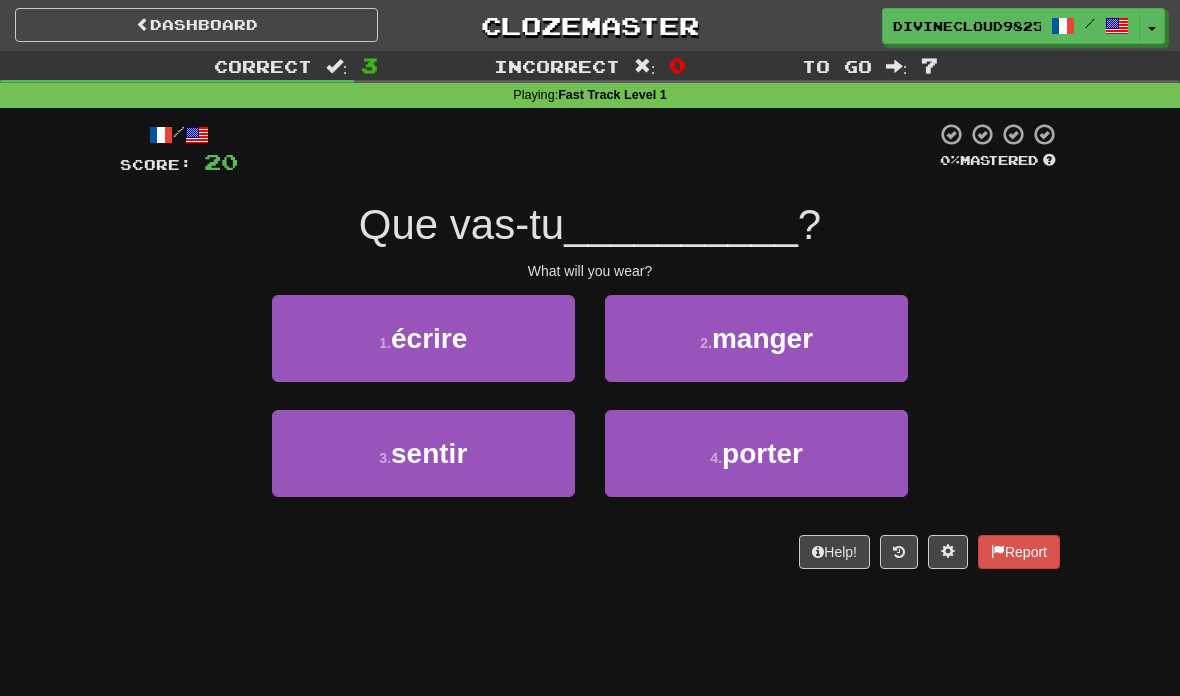 click on "4 .  porter" at bounding box center (756, 453) 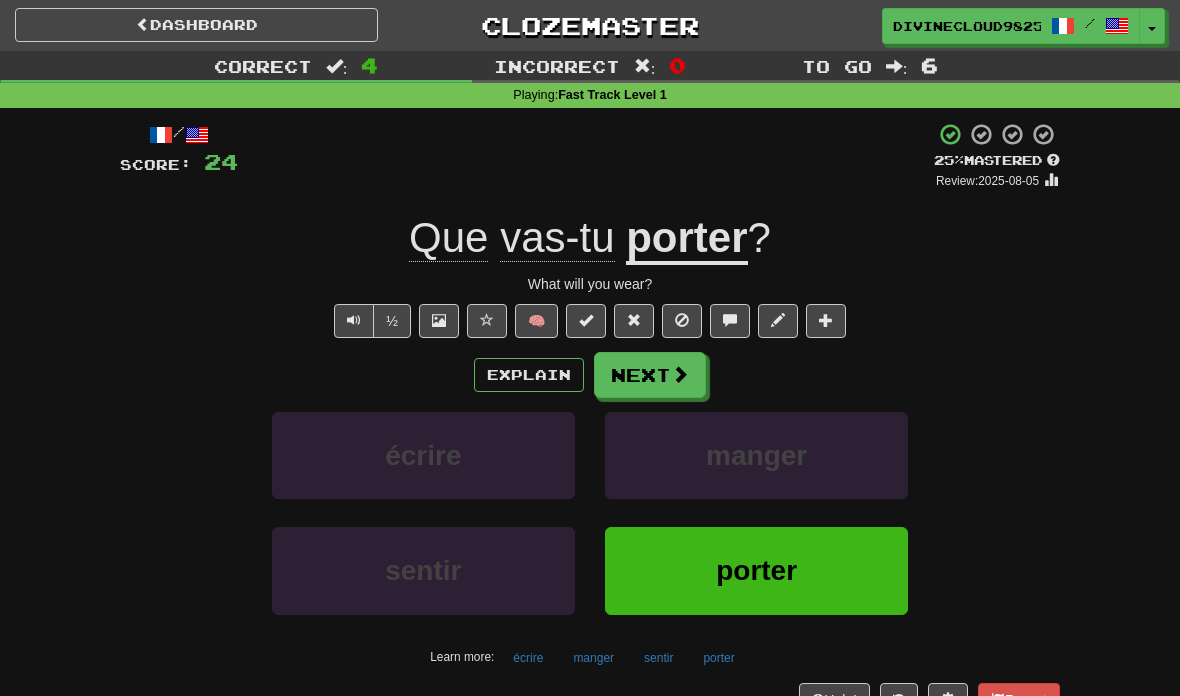 click on "Next" at bounding box center [650, 375] 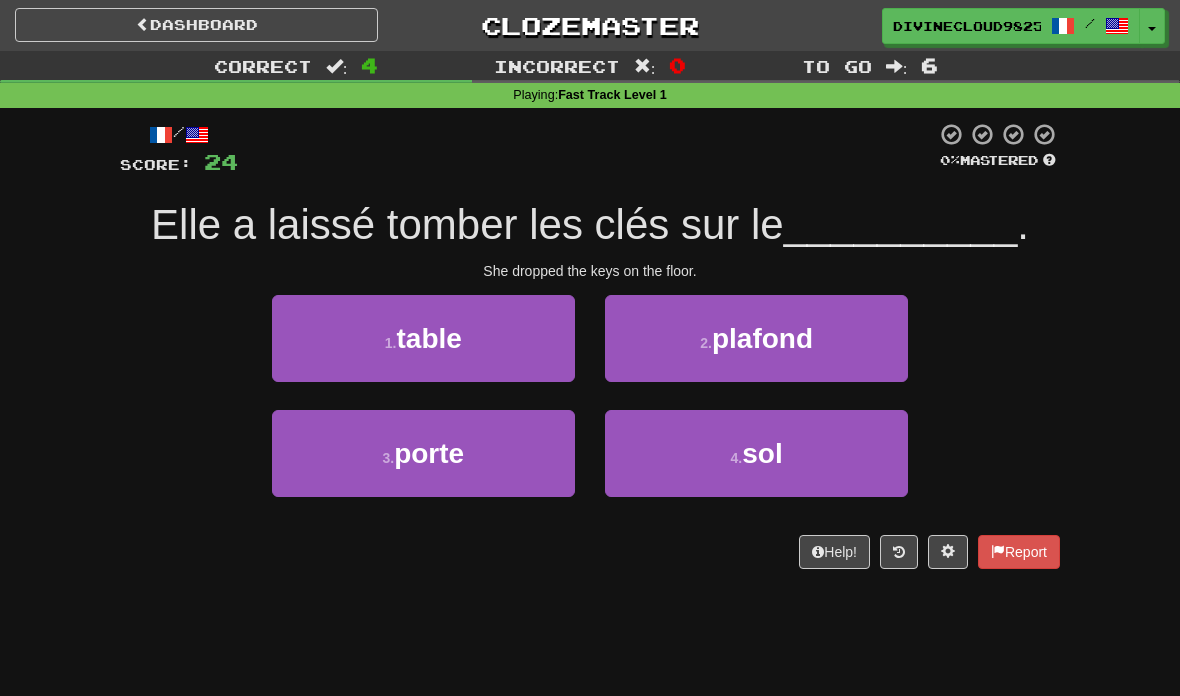 click on "3 .  porte" at bounding box center [423, 453] 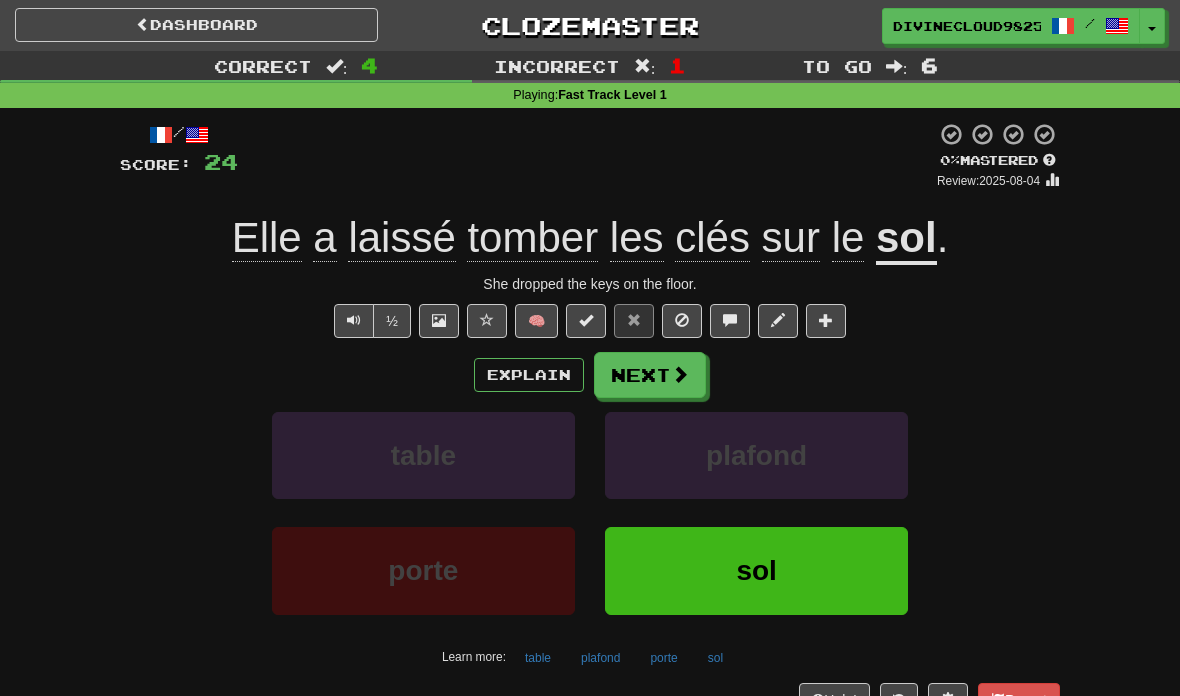 click at bounding box center (354, 321) 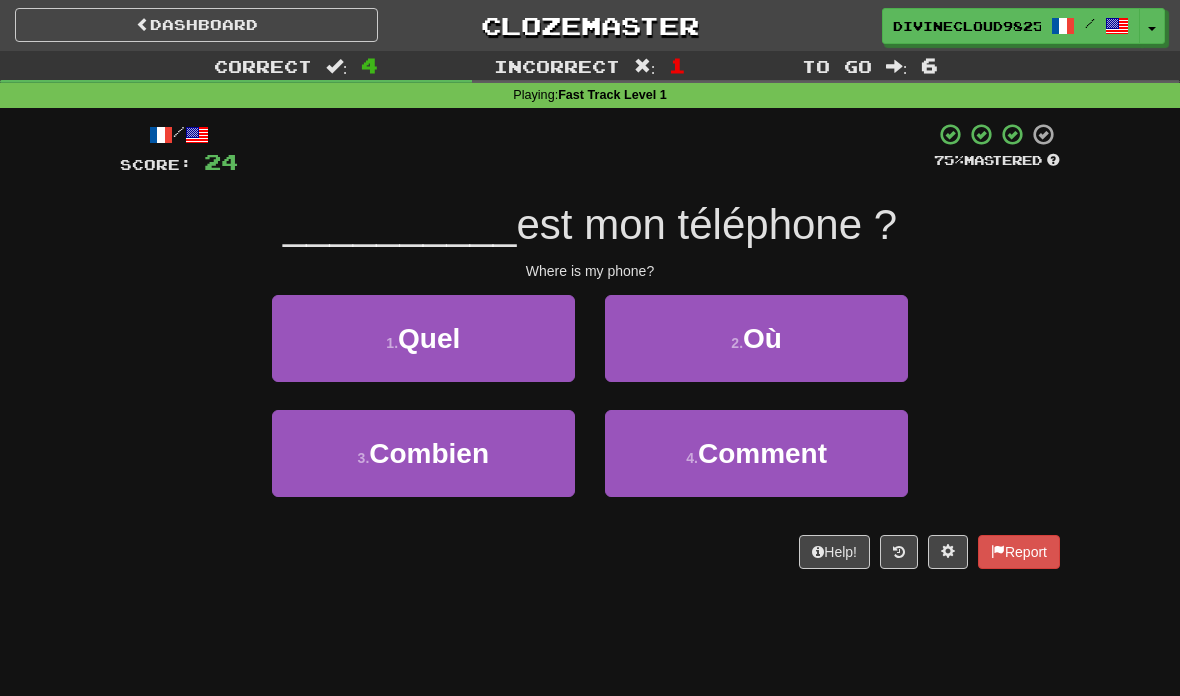 click on "2 .  Où" at bounding box center [756, 338] 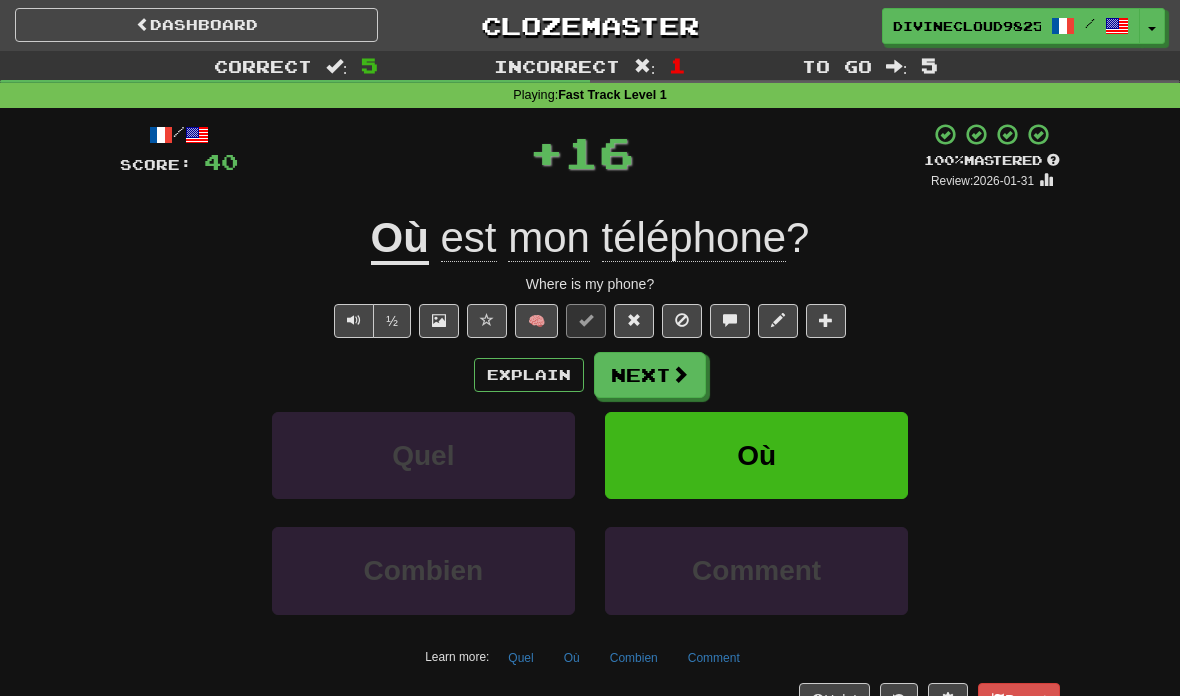 click on "Next" at bounding box center (650, 375) 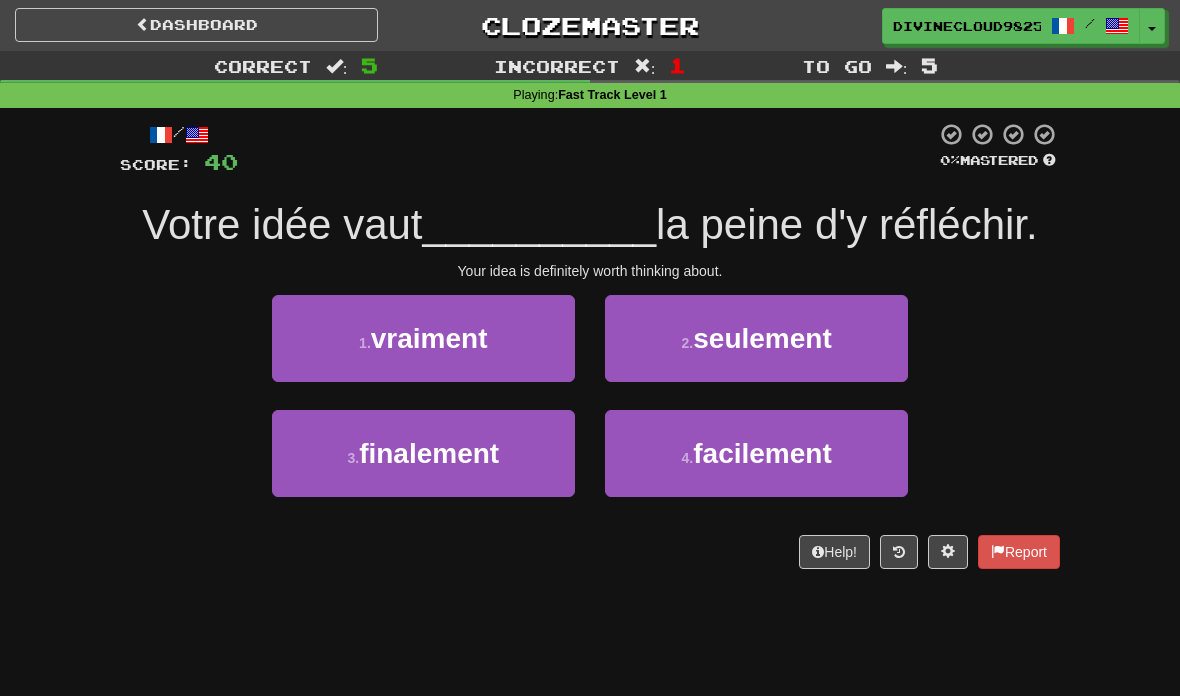 click on "1 .  vraiment" at bounding box center (423, 338) 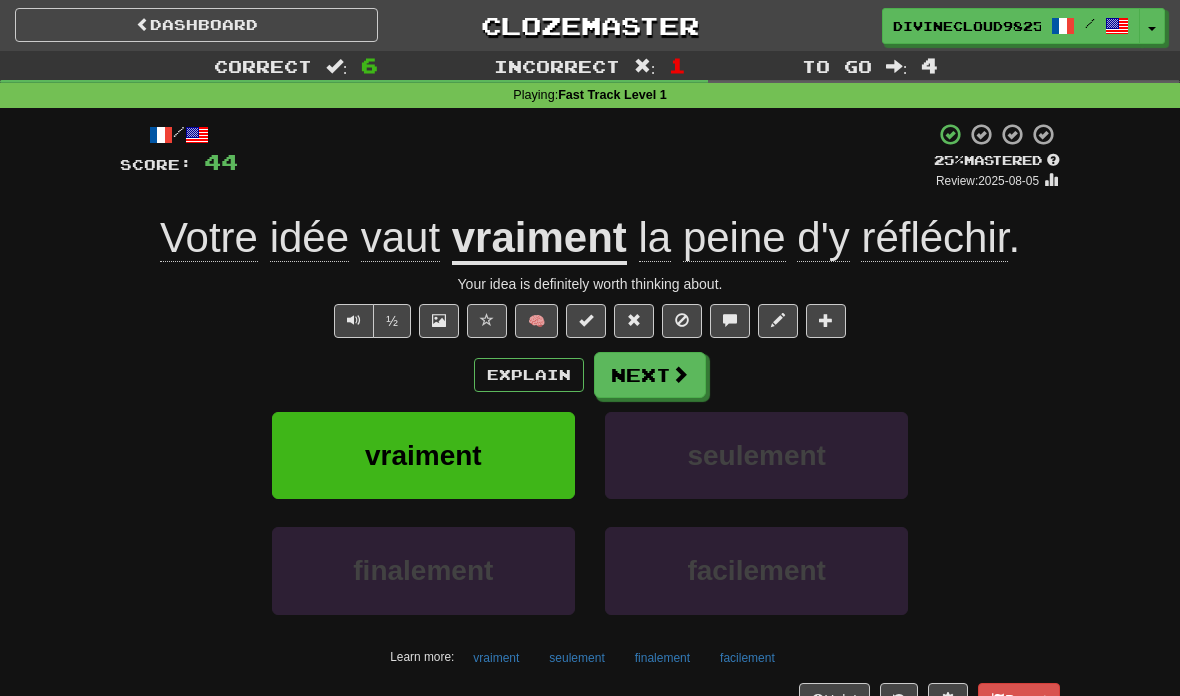 click at bounding box center (354, 321) 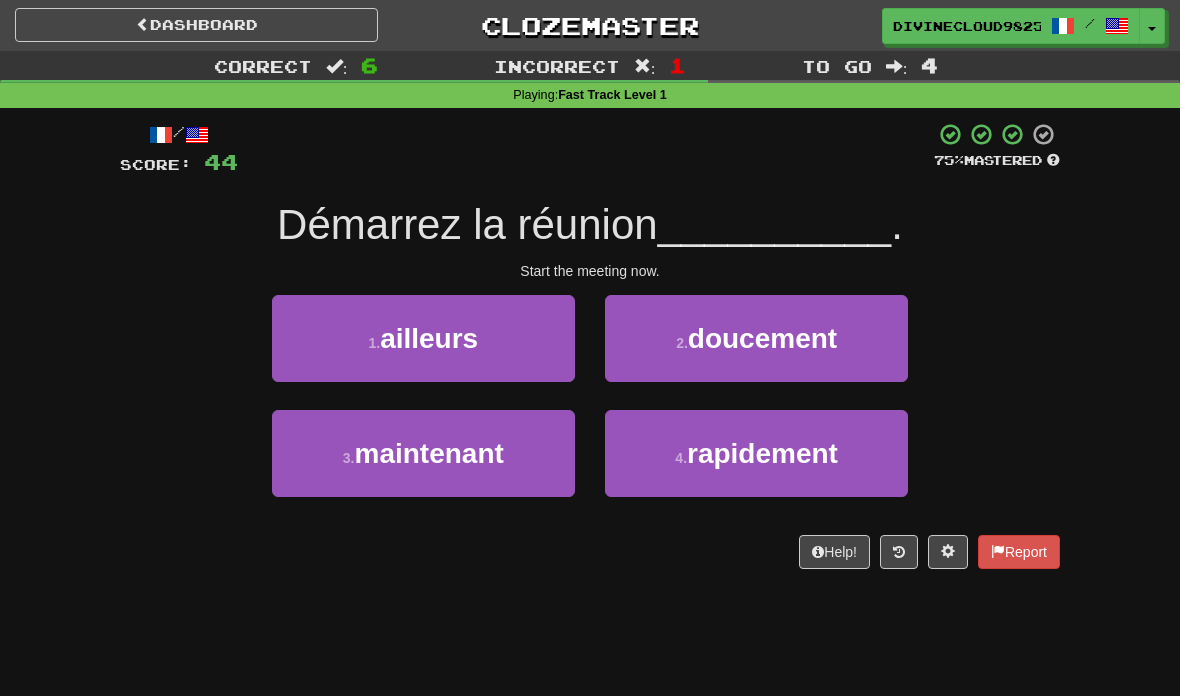 click on "3 .  maintenant" at bounding box center (423, 453) 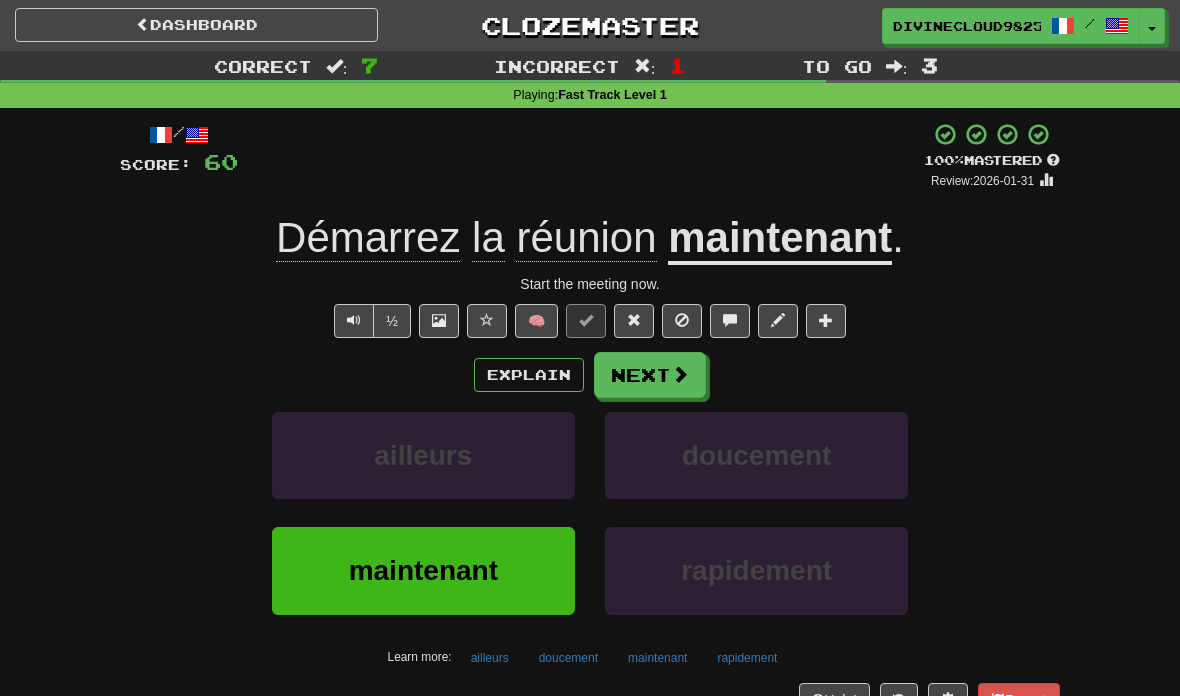click at bounding box center (354, 320) 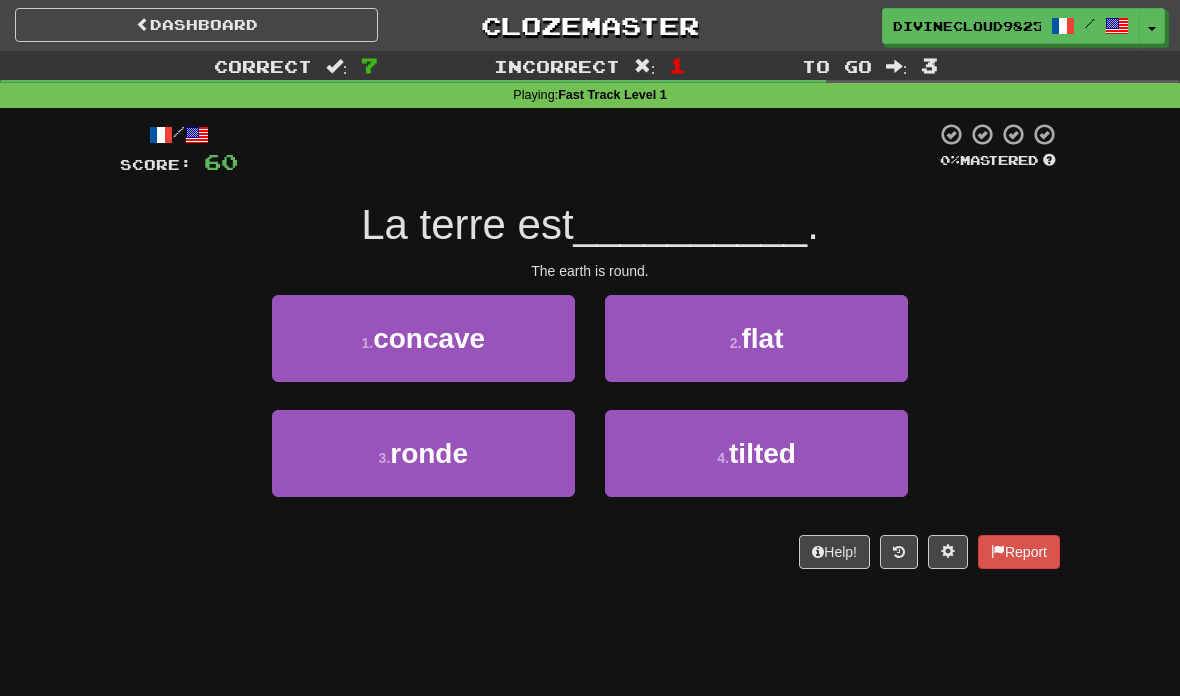 click on "3 .  ronde" at bounding box center [423, 453] 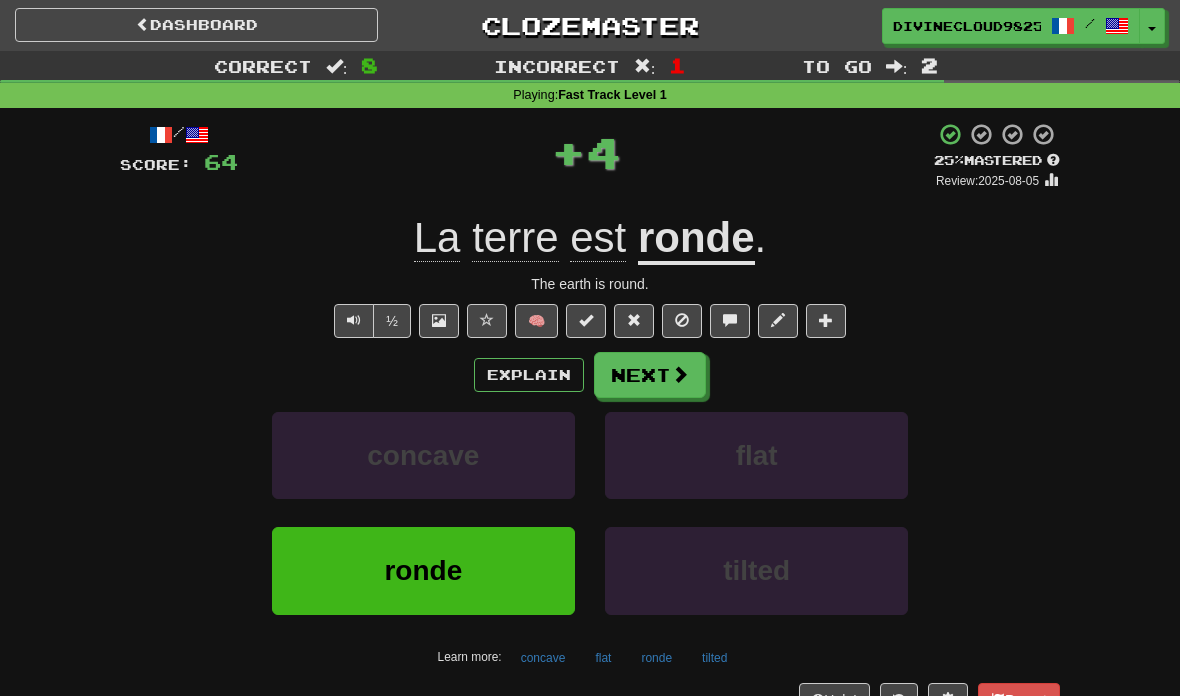 click on "Next" at bounding box center [650, 375] 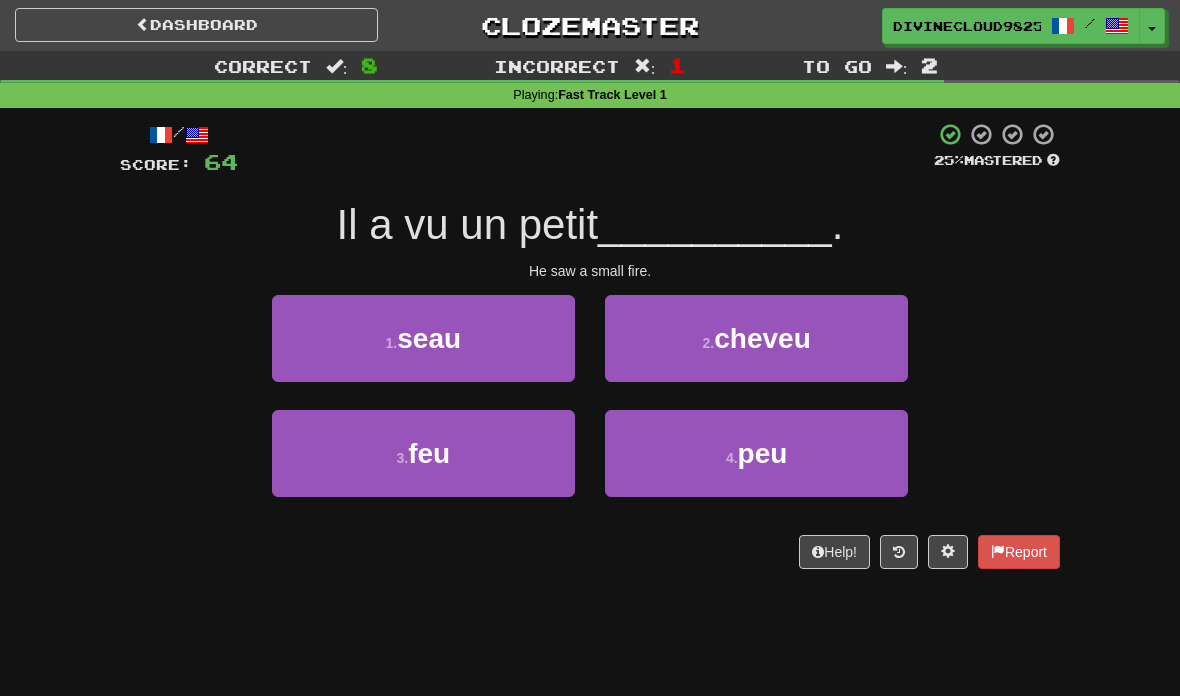 click on "3 .  feu" at bounding box center [423, 453] 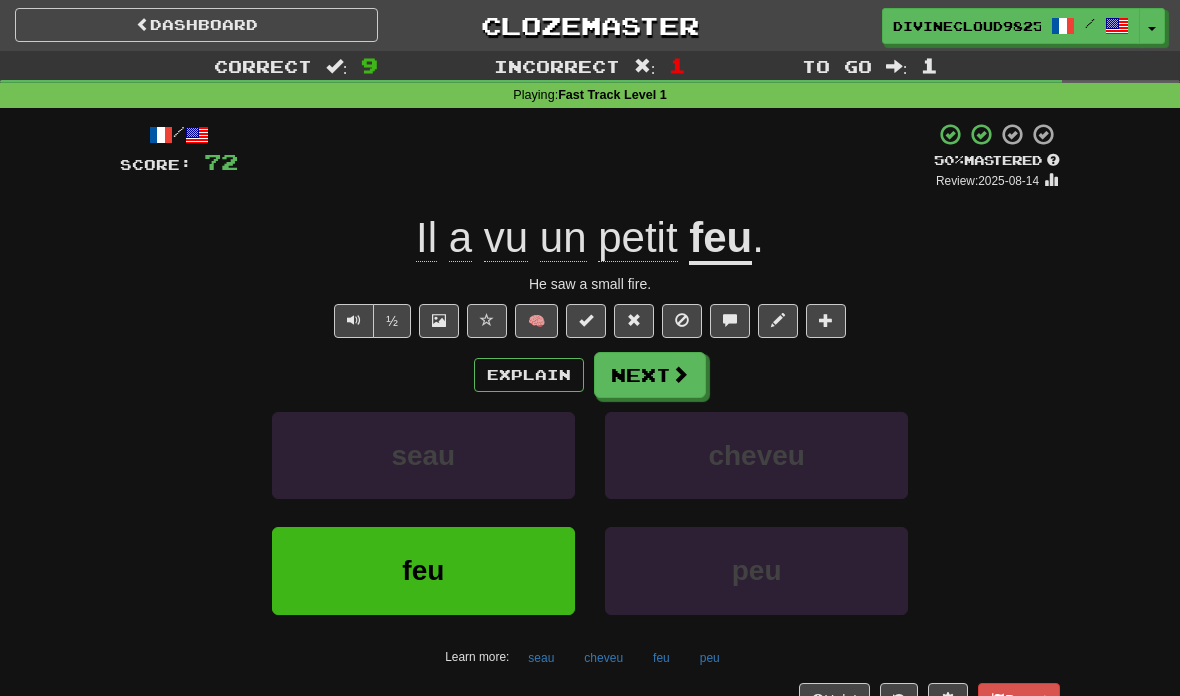 click on "Next" at bounding box center [650, 375] 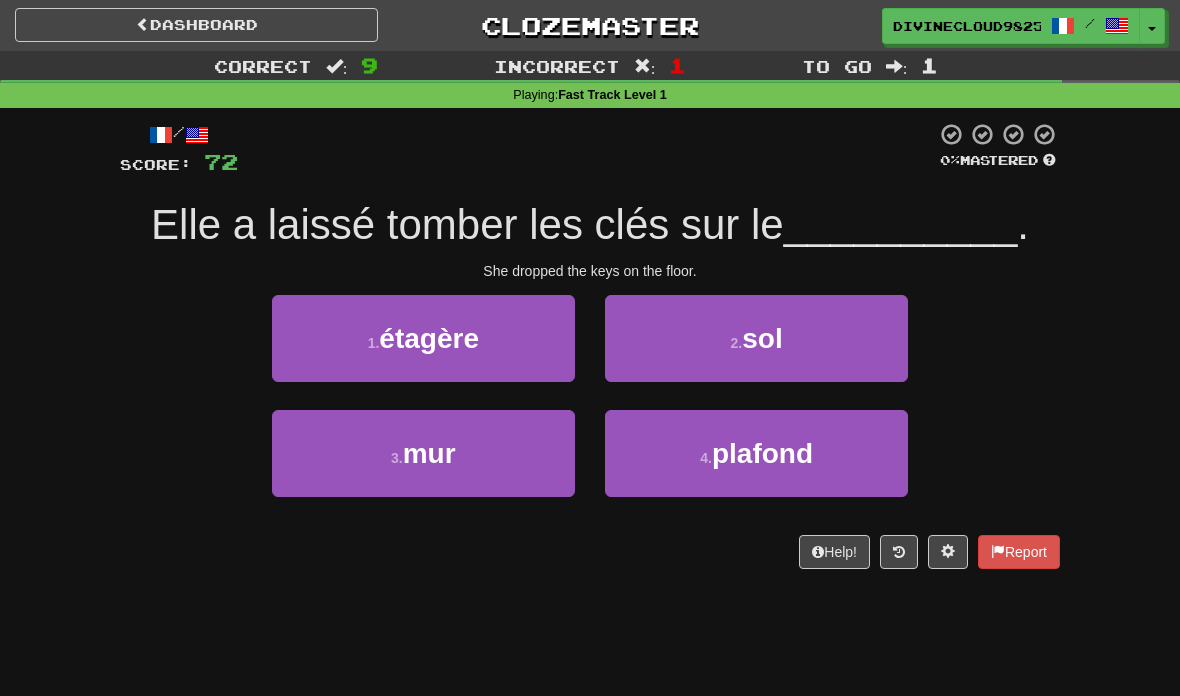 click on "2 .  sol" at bounding box center [756, 338] 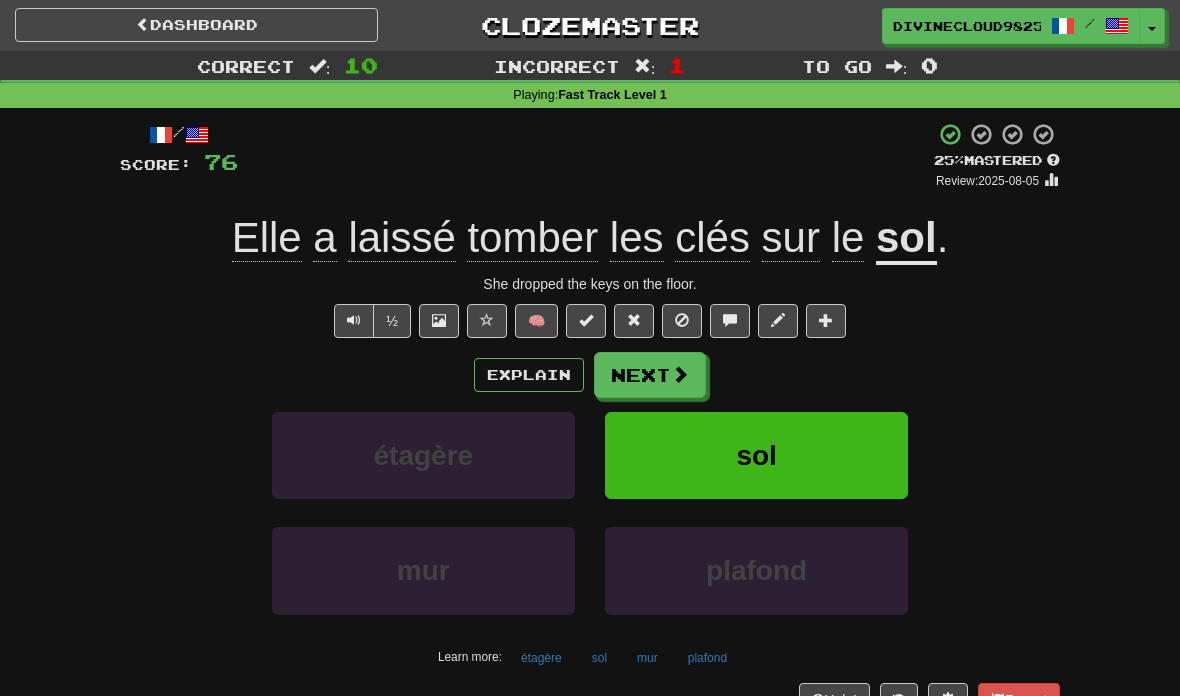 click on "Next" at bounding box center [650, 375] 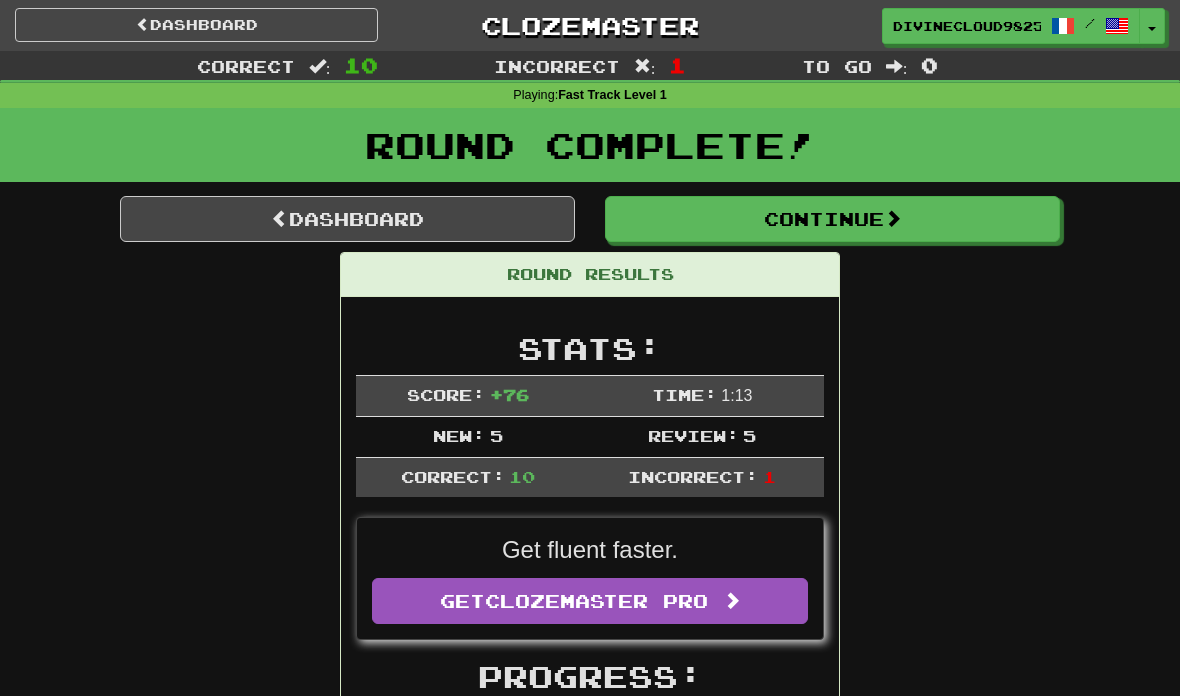 click on "Dashboard" at bounding box center (347, 219) 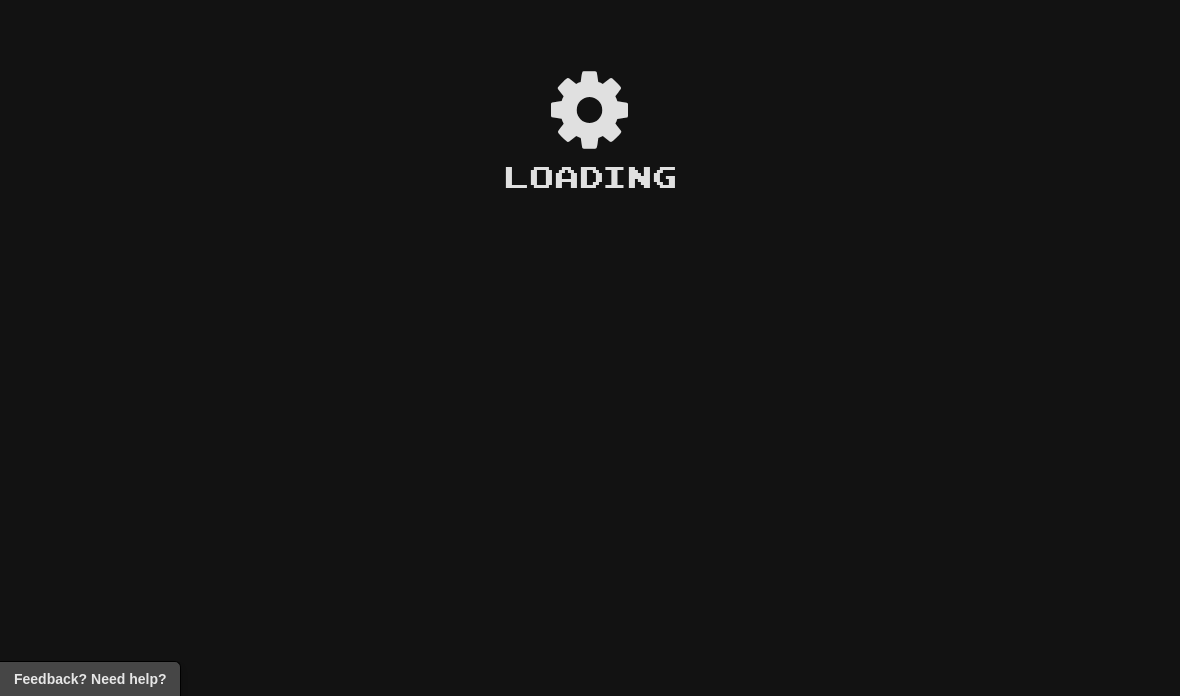 scroll, scrollTop: 0, scrollLeft: 0, axis: both 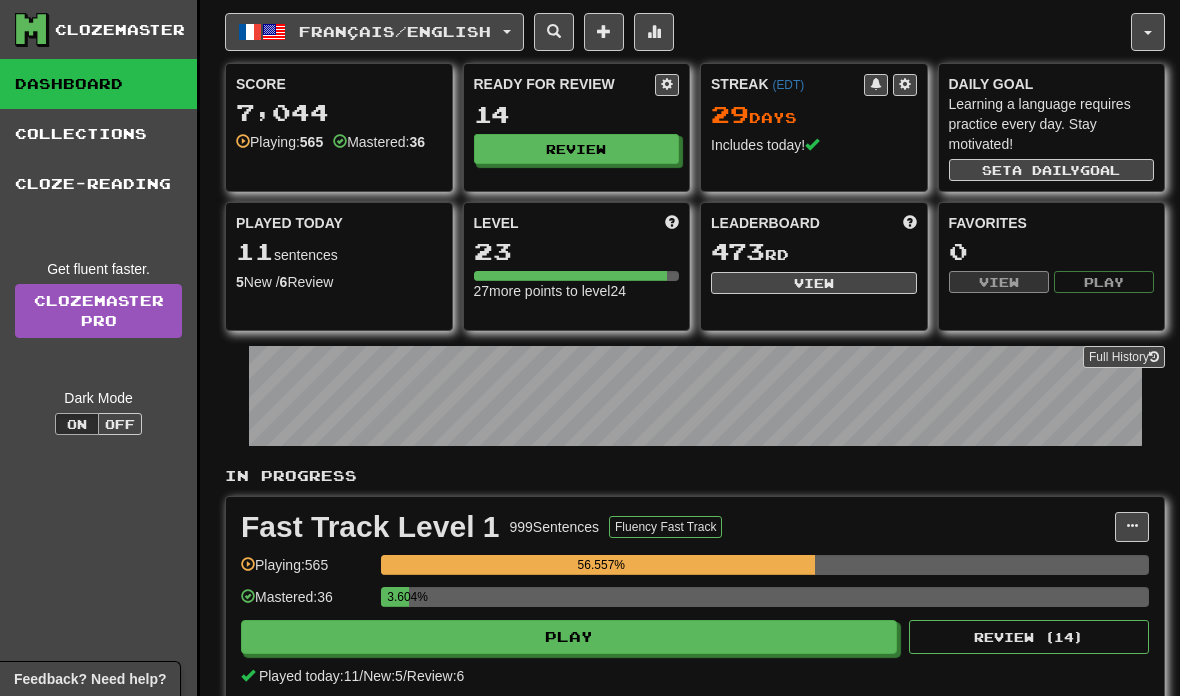 click on "Français  /  English" at bounding box center (395, 31) 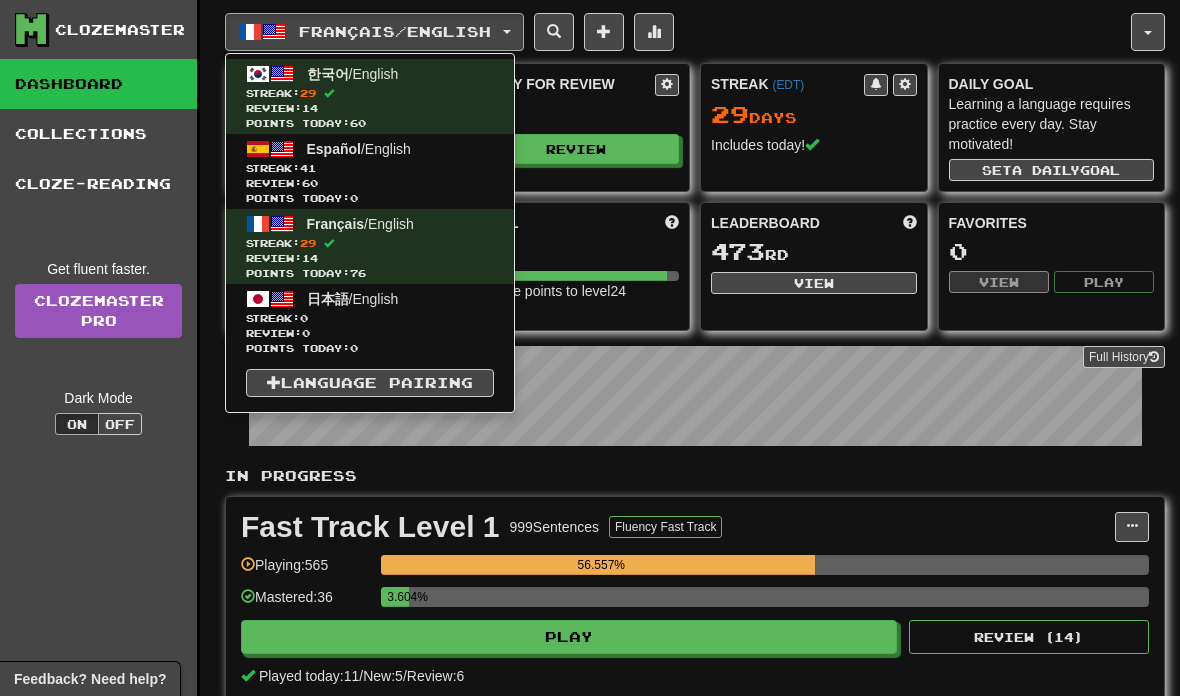 click on "Español  /  English Streak:  41   Review:  60 Points today:  0" at bounding box center [370, 171] 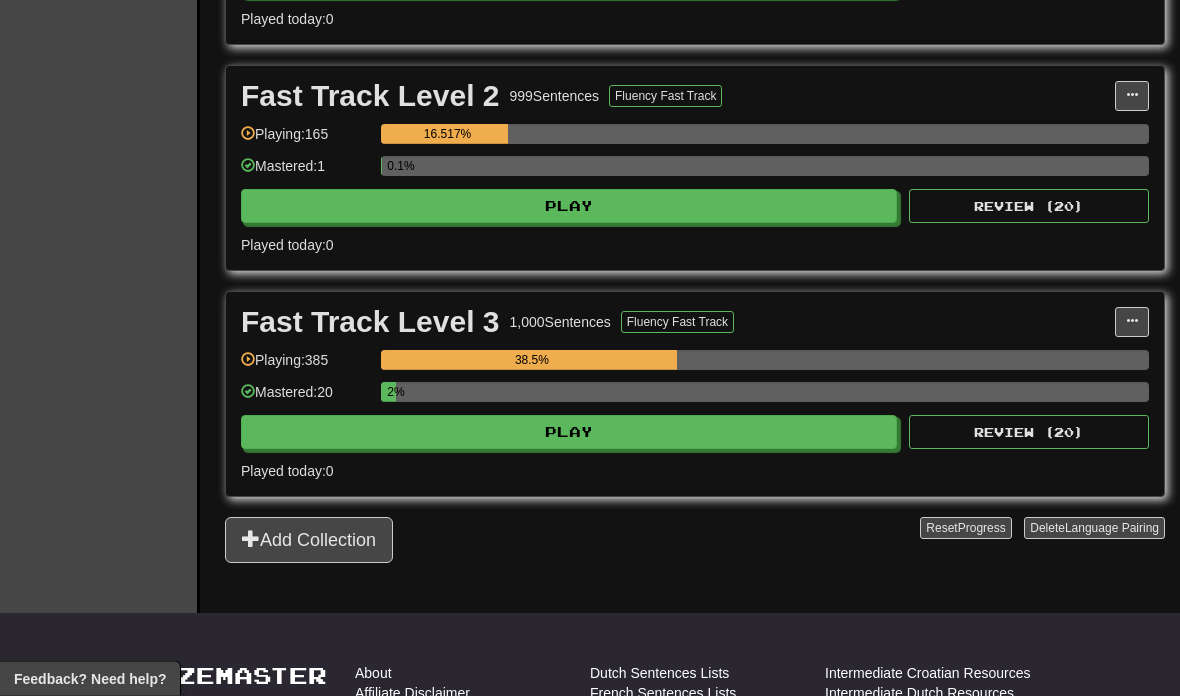 scroll, scrollTop: 657, scrollLeft: 0, axis: vertical 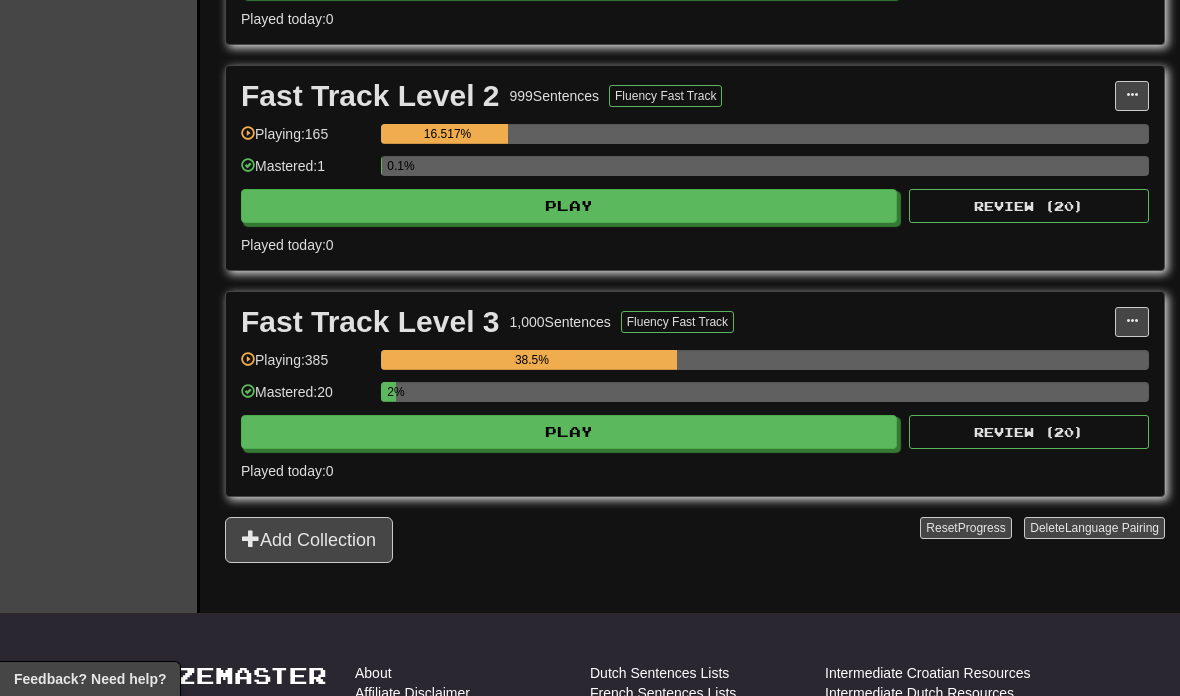 click on "Play" at bounding box center [569, 432] 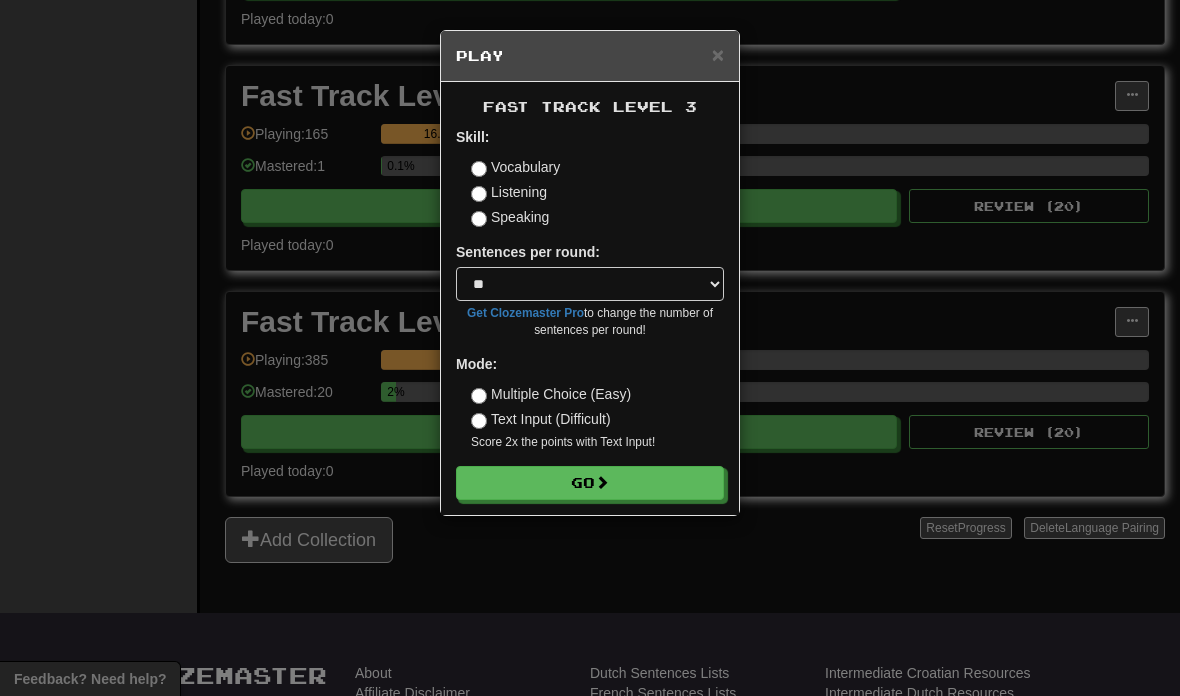 click on "Go" at bounding box center [590, 483] 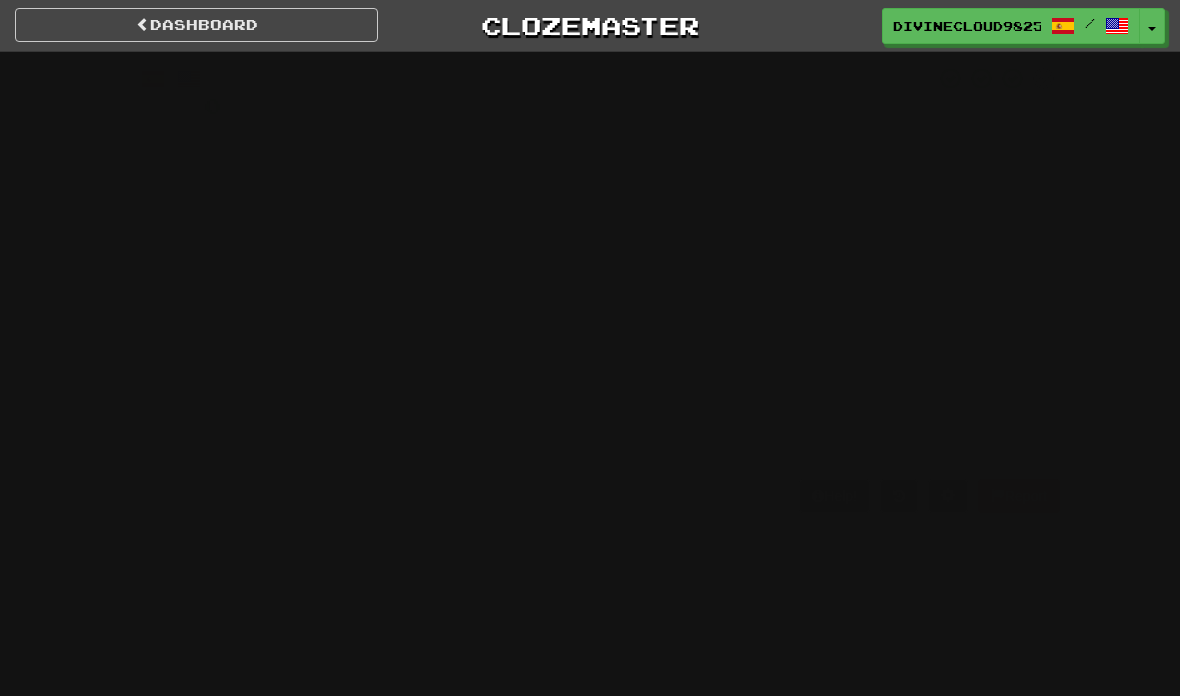 scroll, scrollTop: 0, scrollLeft: 0, axis: both 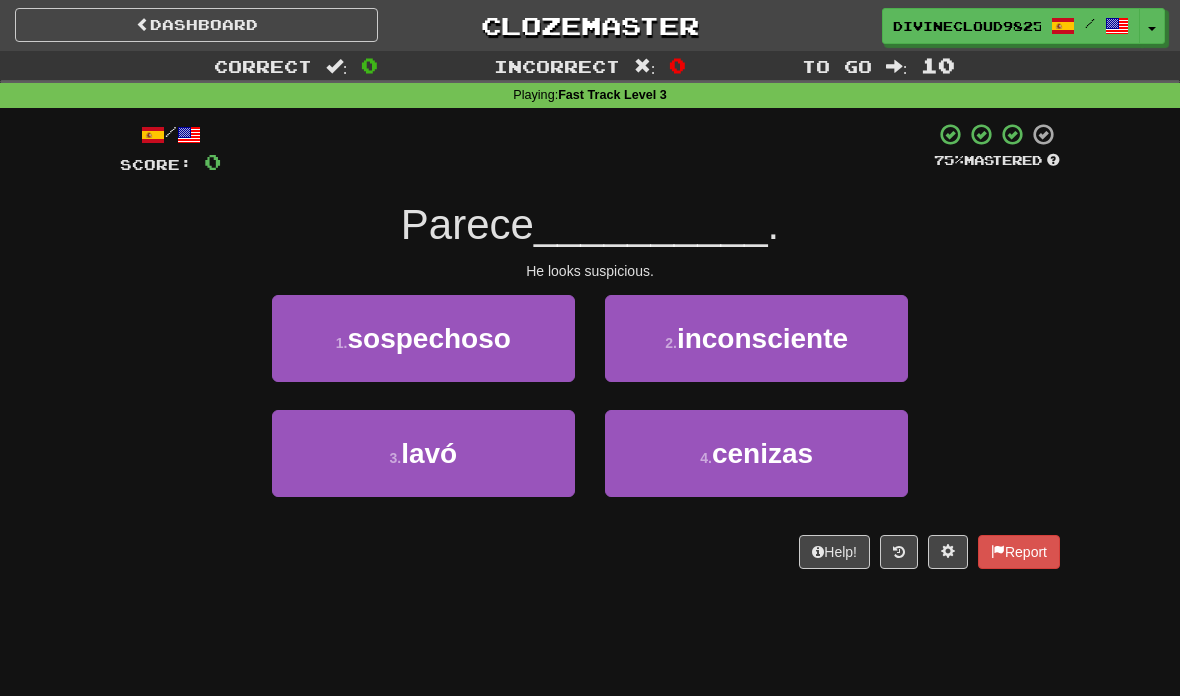 click on "1 .  sospechoso" at bounding box center (423, 338) 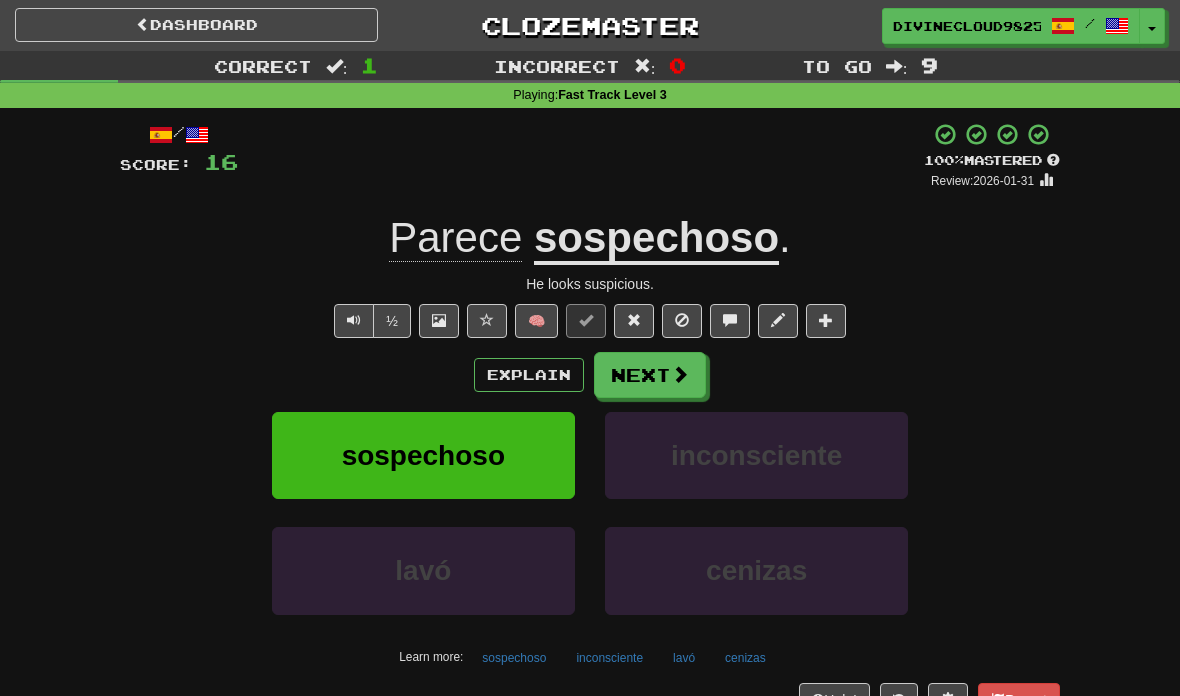 click at bounding box center (680, 374) 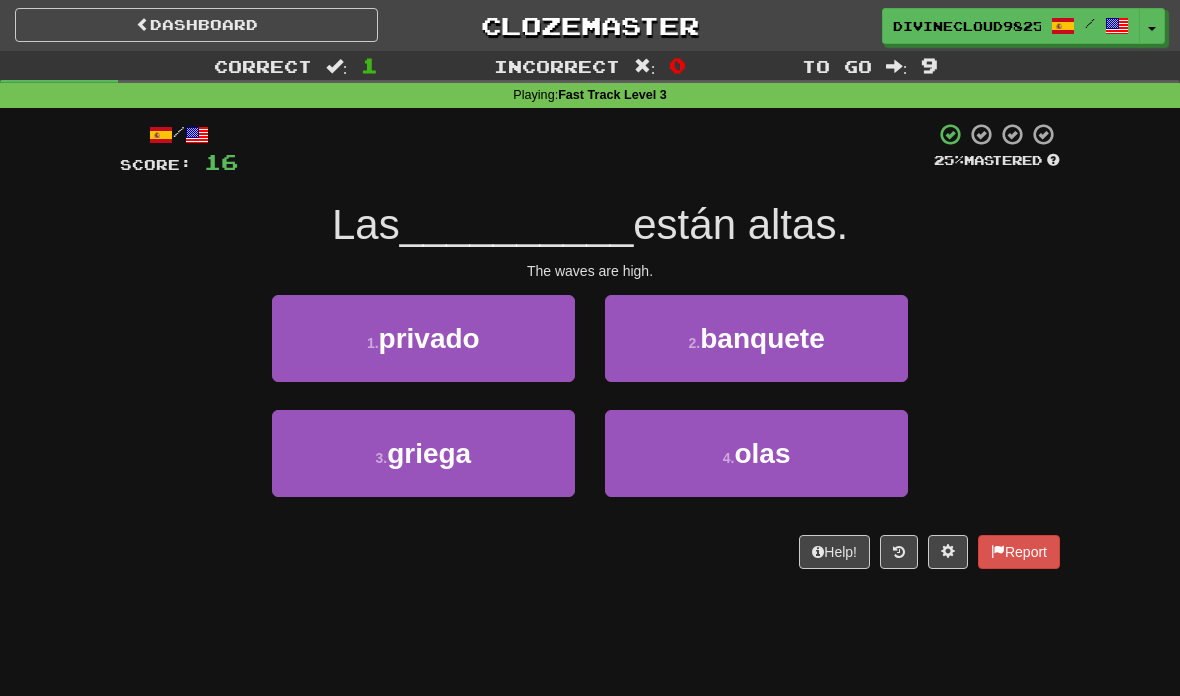 click on "4 .  olas" at bounding box center (756, 453) 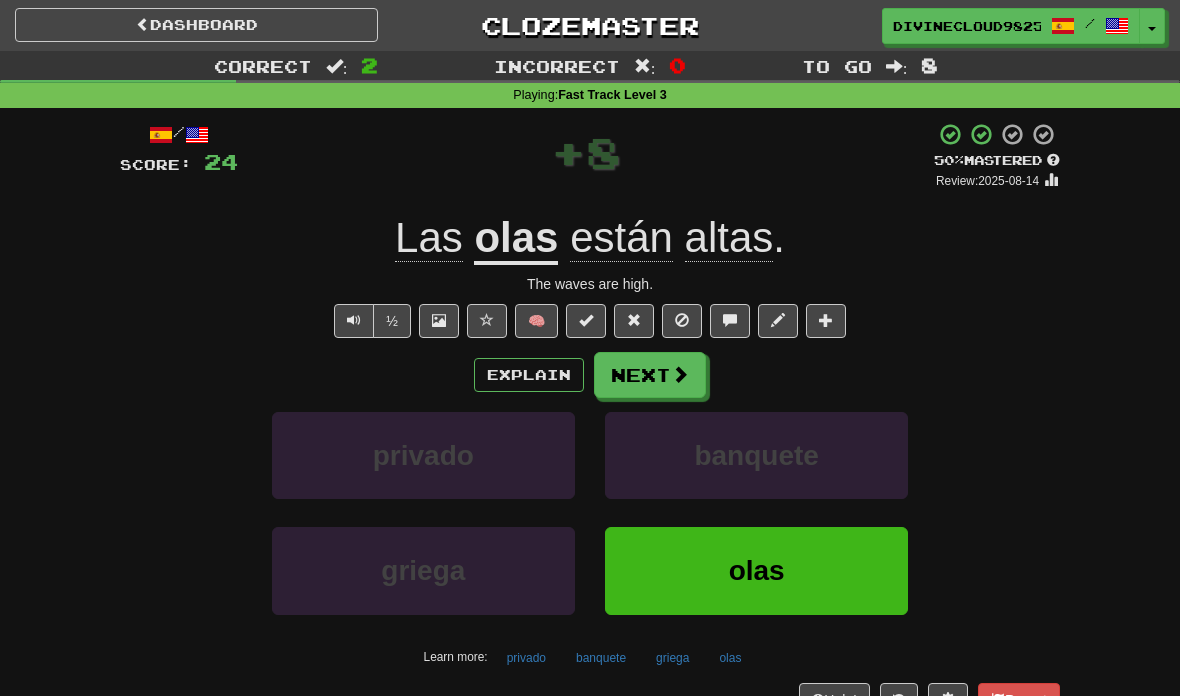 click at bounding box center [680, 374] 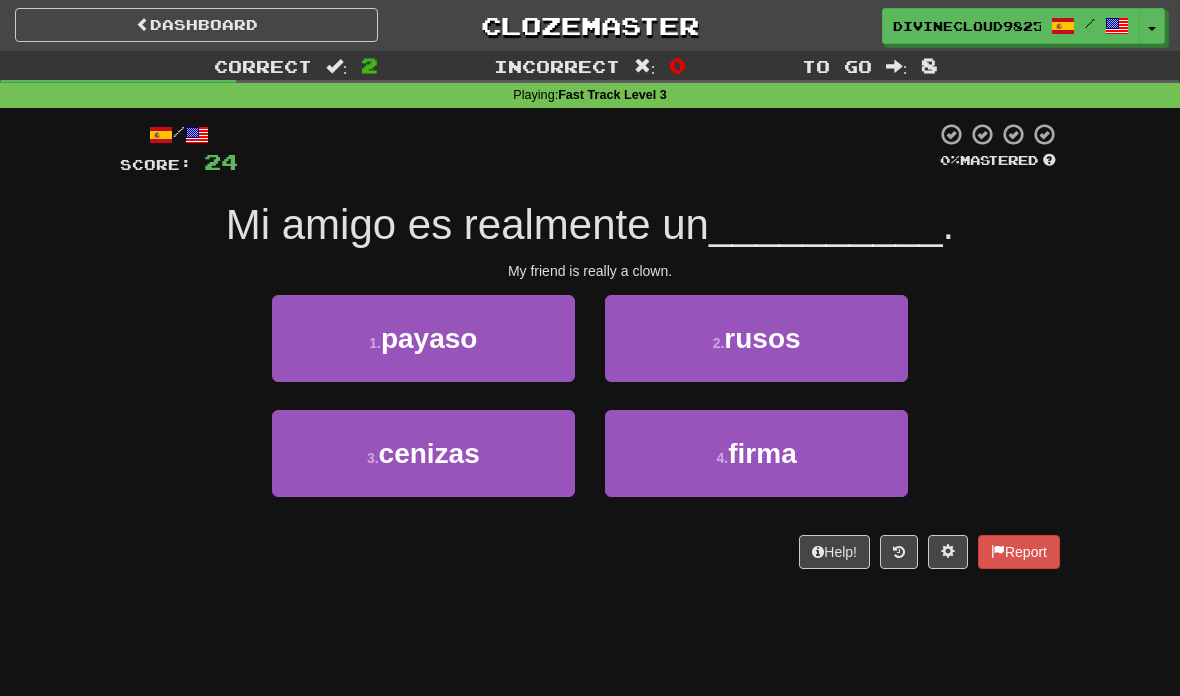 click on "1 .  payaso" at bounding box center [423, 338] 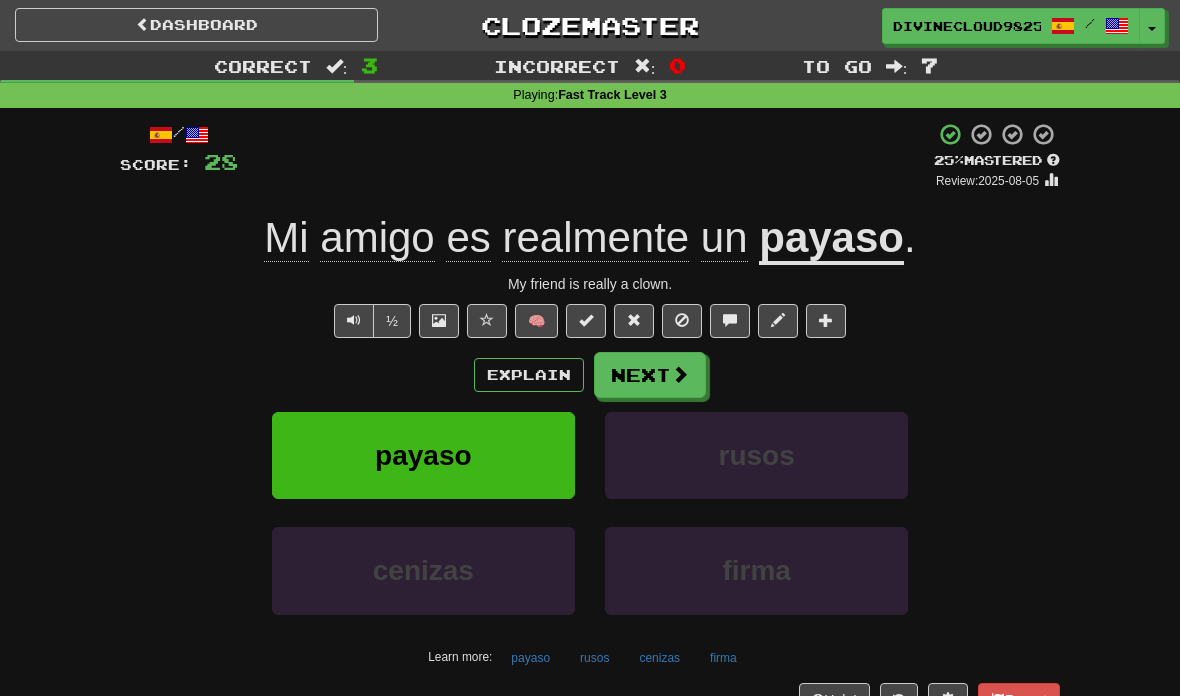 click on "Next" at bounding box center [650, 375] 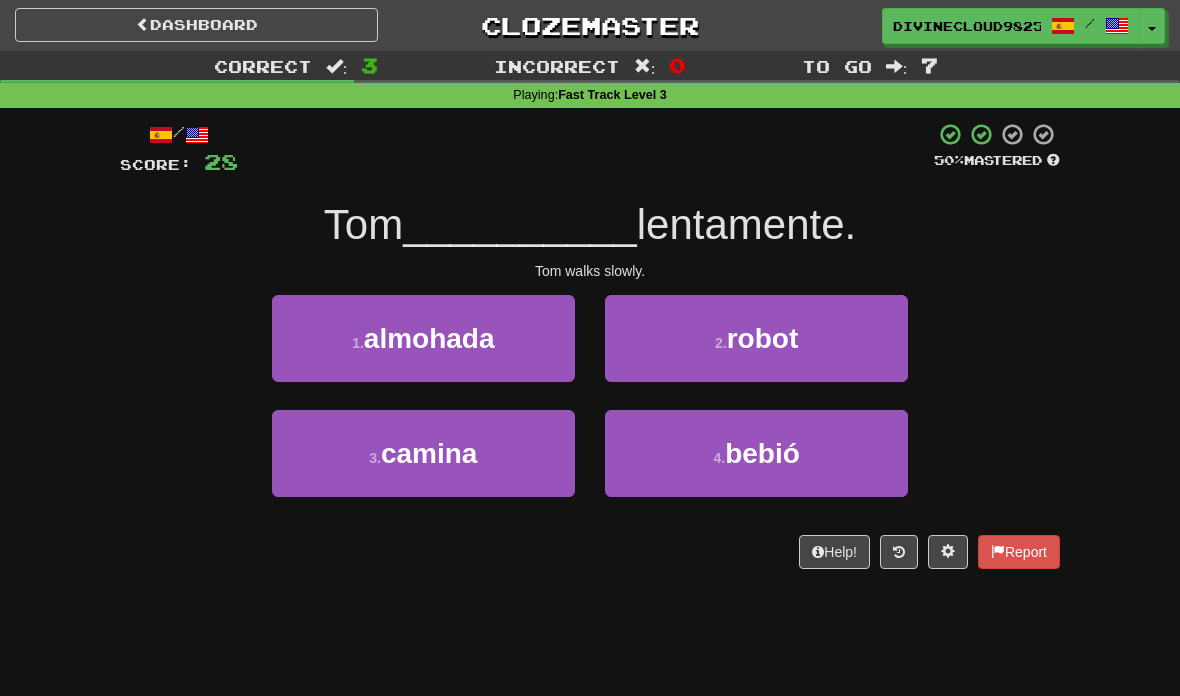 click on "3 .  camina" at bounding box center [423, 453] 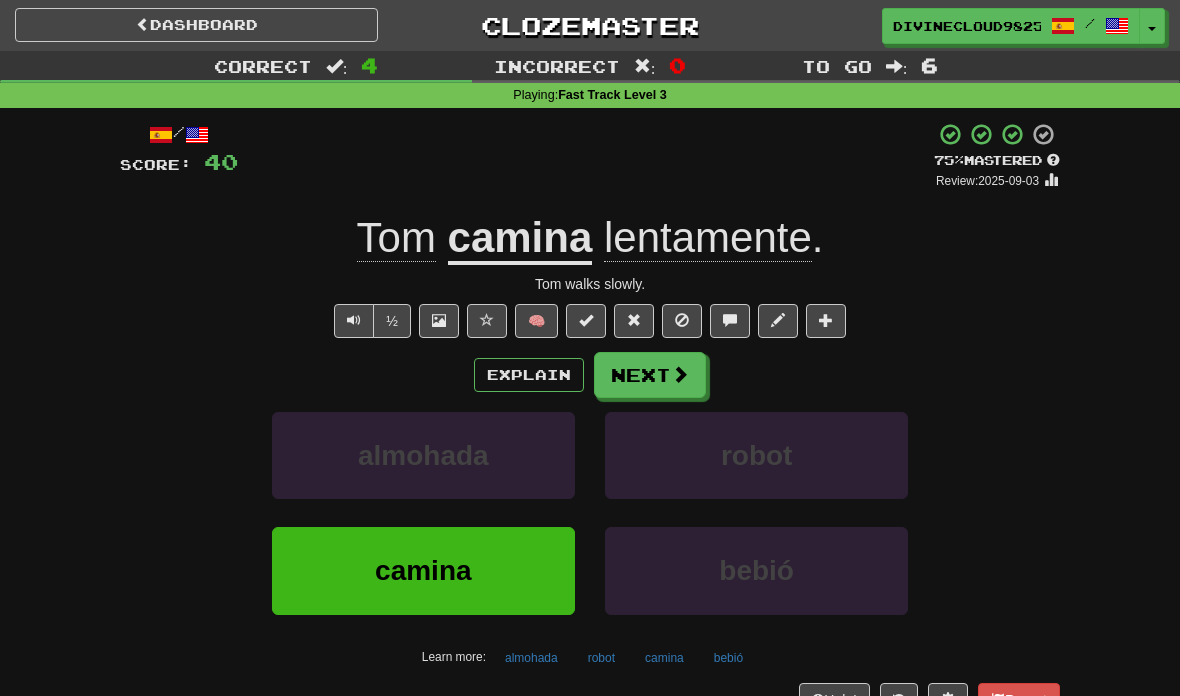click on "Next" at bounding box center (650, 375) 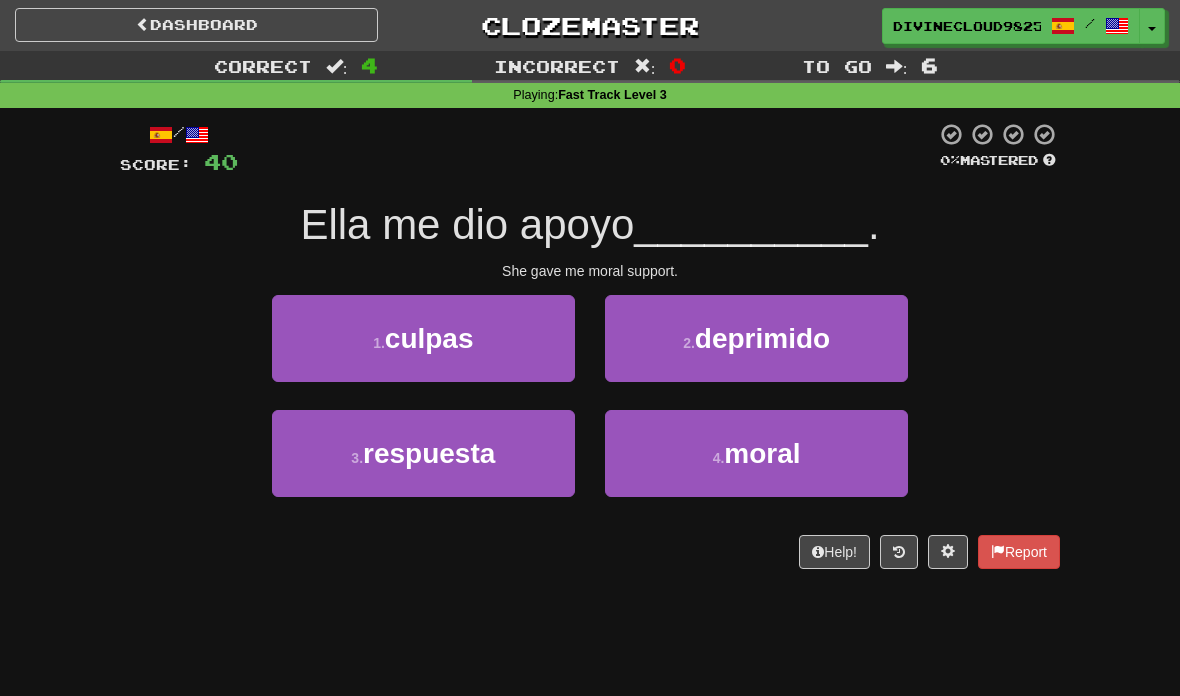 click on "4 .  moral" at bounding box center (756, 453) 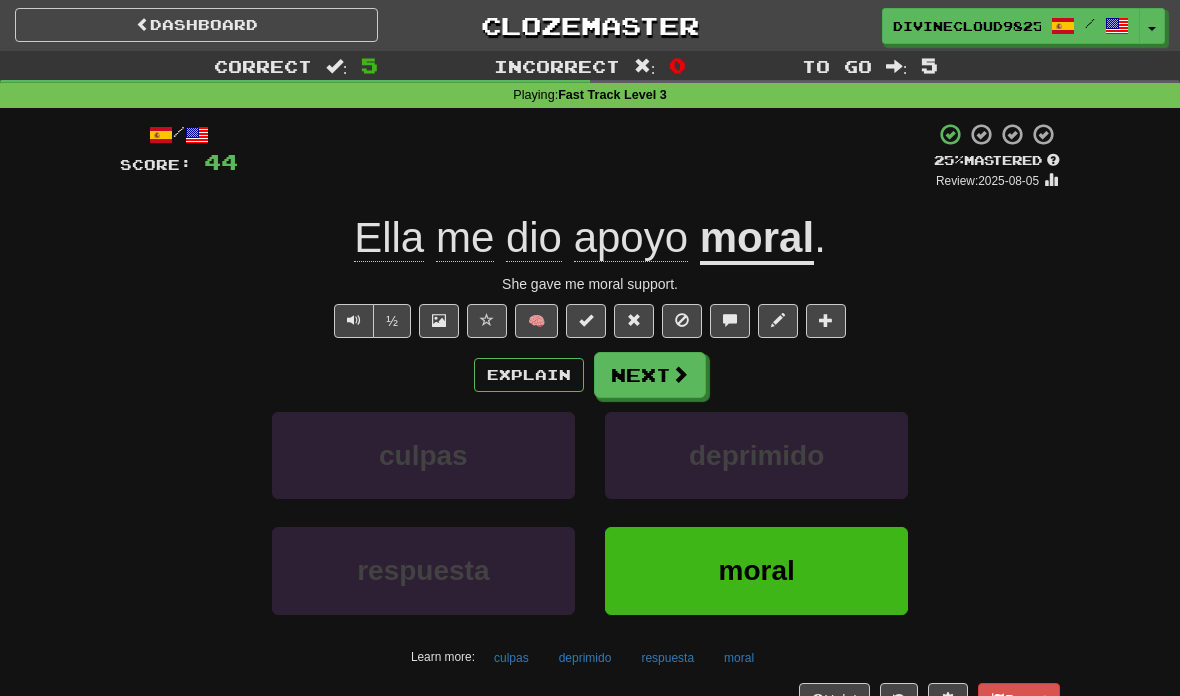 click at bounding box center [354, 320] 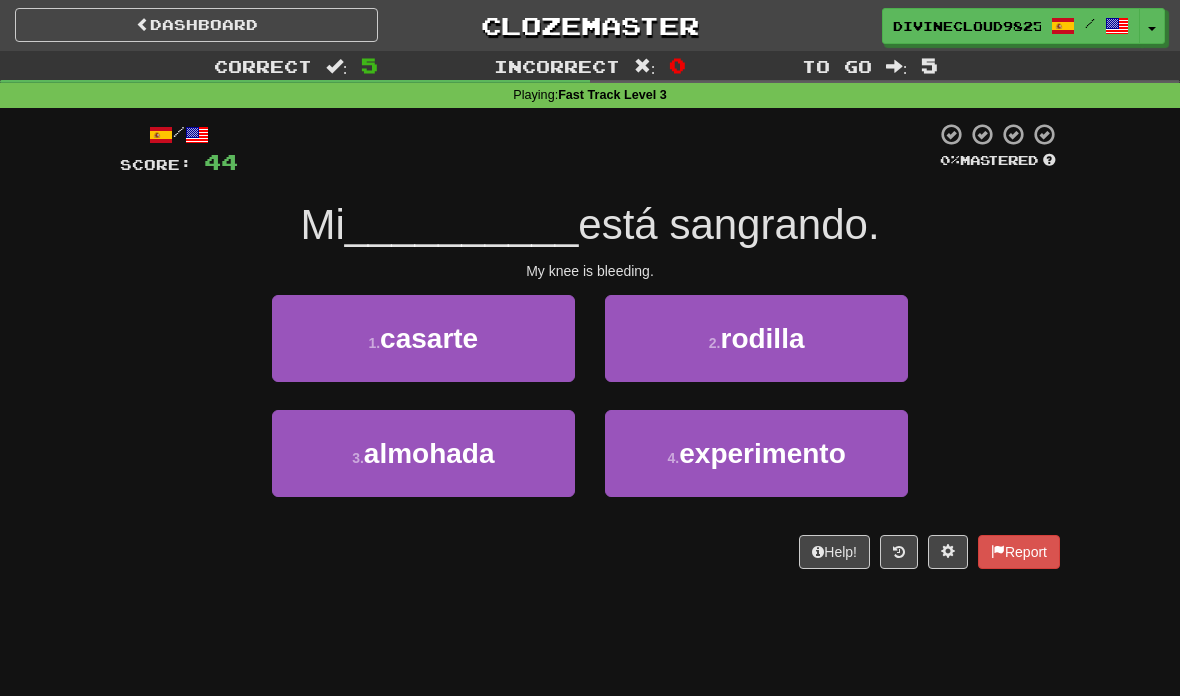 click on "rodilla" at bounding box center (762, 338) 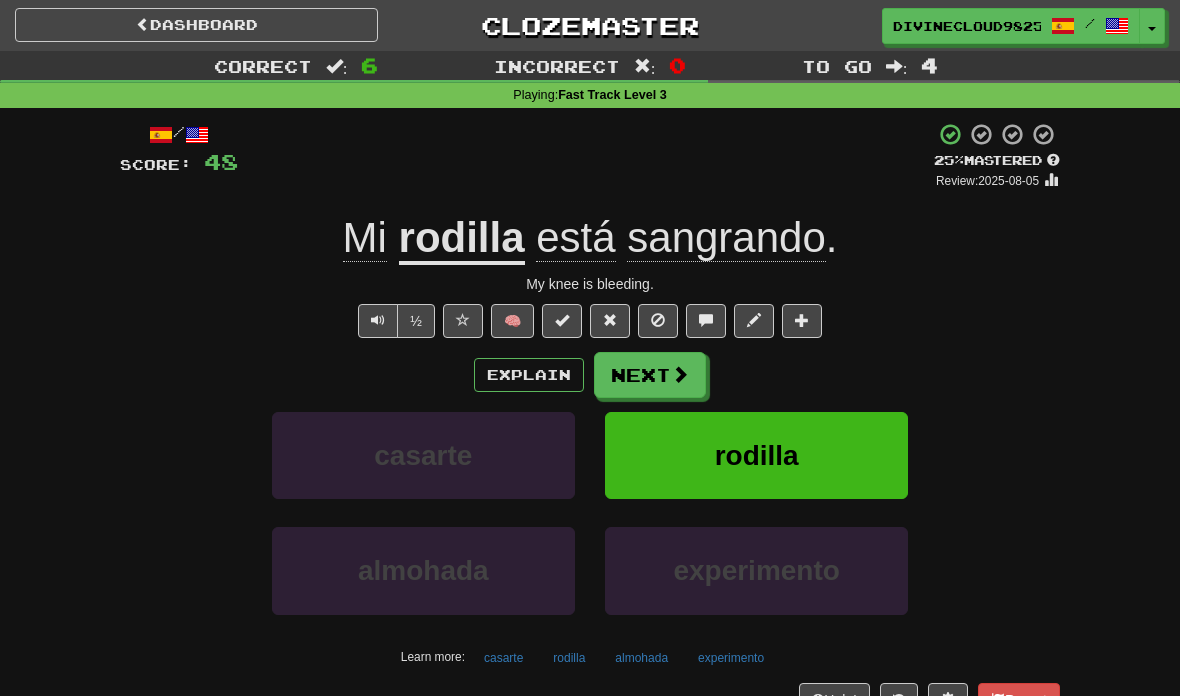 click at bounding box center [680, 374] 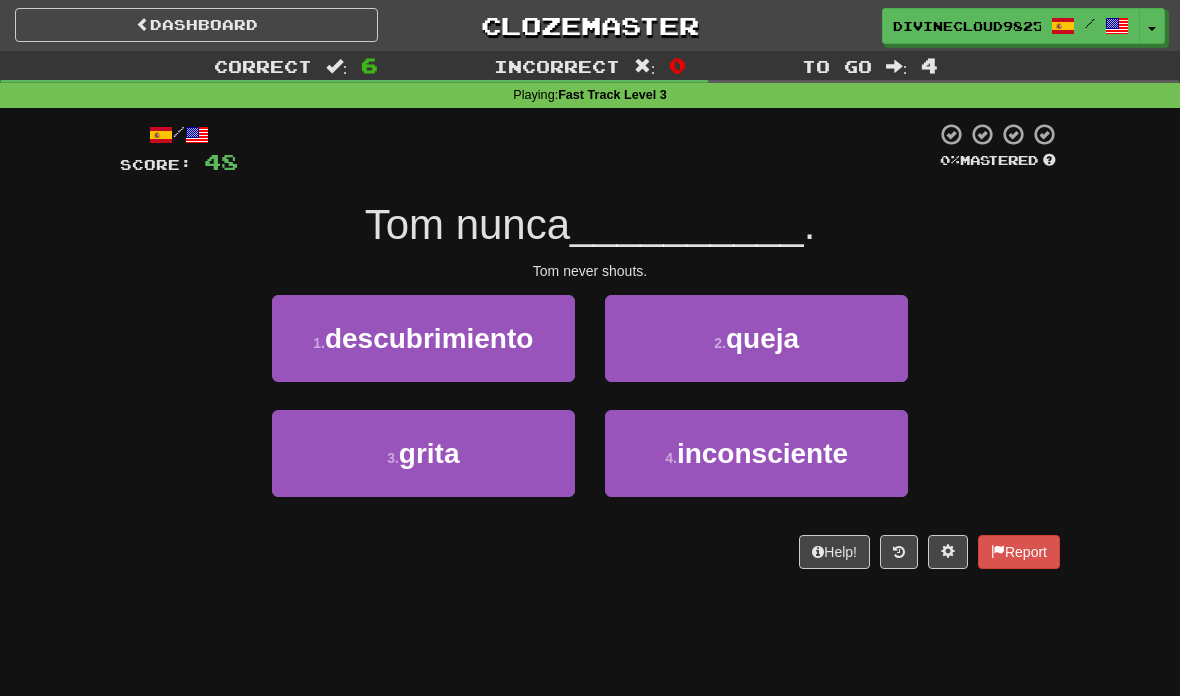 click on "queja" at bounding box center (762, 338) 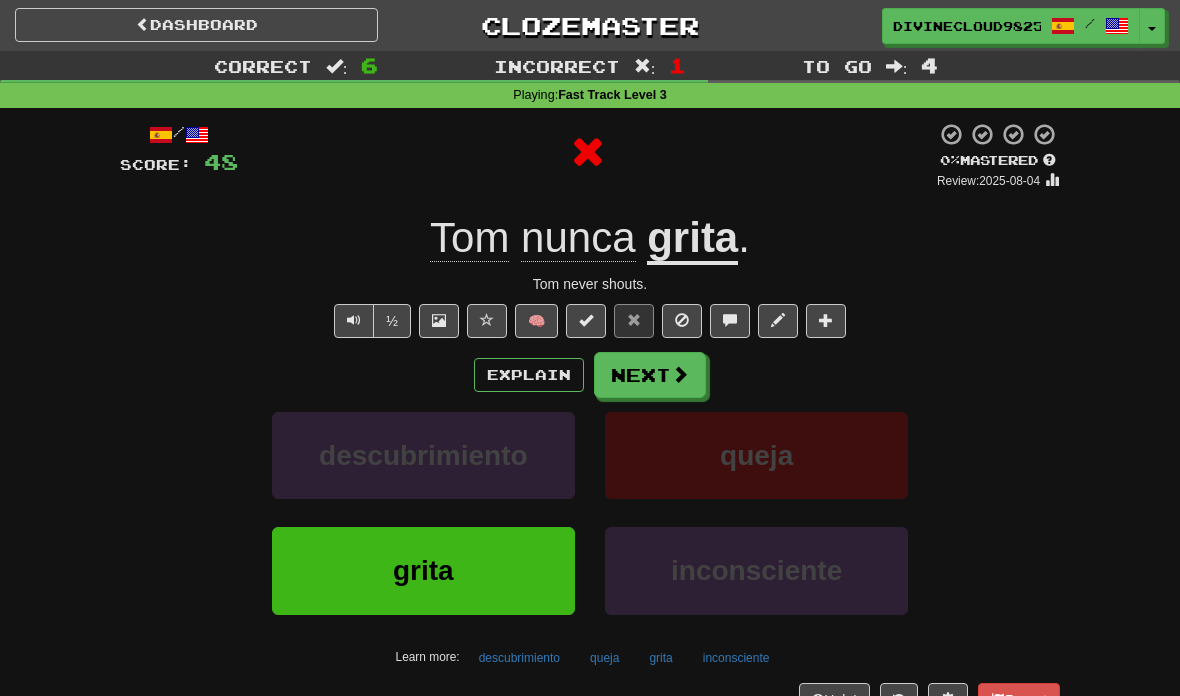 click on "Explain" at bounding box center (529, 375) 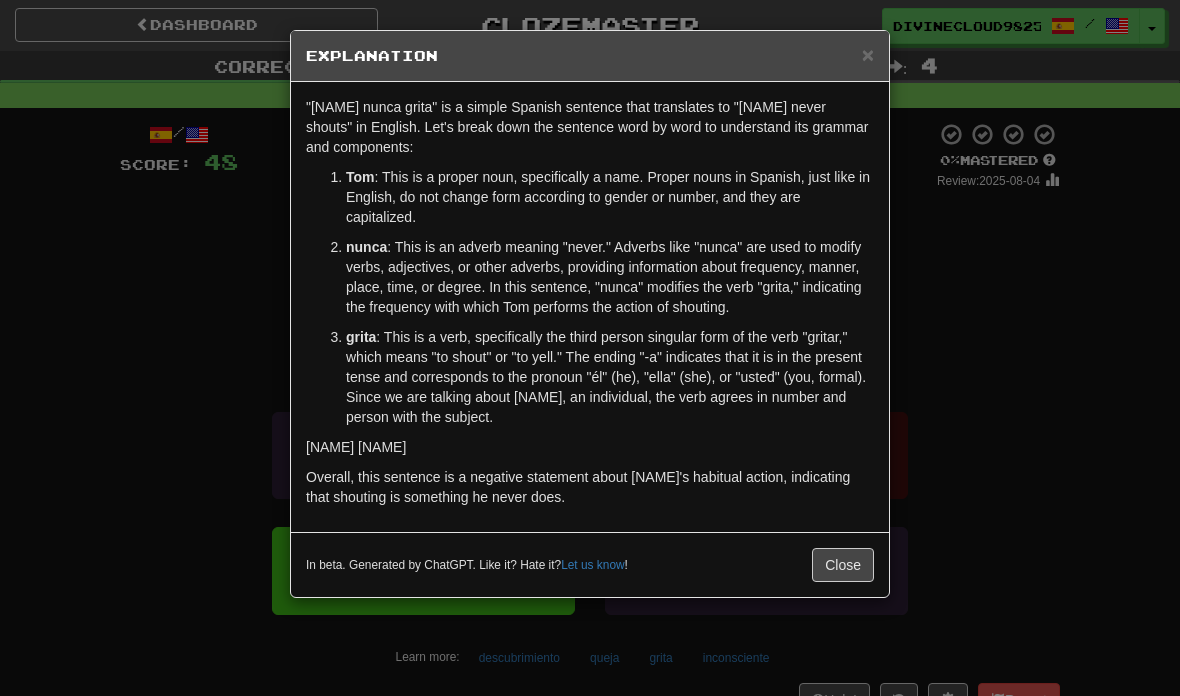 click on "× Explanation "[NAME] [NAME]" is a simple Spanish sentence that translates to "[NAME] never shouts" in English. Let's break down the sentence word by word to understand its grammar and components:
[NAME] : This is a proper noun, specifically a name. Proper nouns in Spanish, just like in English, do not change form according to gender or number, and they are capitalized.
nunca : This is an adverb meaning "never." Adverbs like "nunca" are used to modify verbs, adjectives, or other adverbs, providing information about frequency, manner, place, time, or degree. In this sentence, "nunca" modifies the verb "grita," indicating the frequency with which [NAME] performs the action of shouting.
grita
In the sentence "[NAME] nunca grita," the structure is straightforward, with "[NAME]" as the subject, "nunca" as the adverb of frequency, and "grita" as the verb. In Spanish sentences, the typical order is subject-verb-object, but since there is no direct object here, the structure is simply subject-adverb-verb." at bounding box center [590, 348] 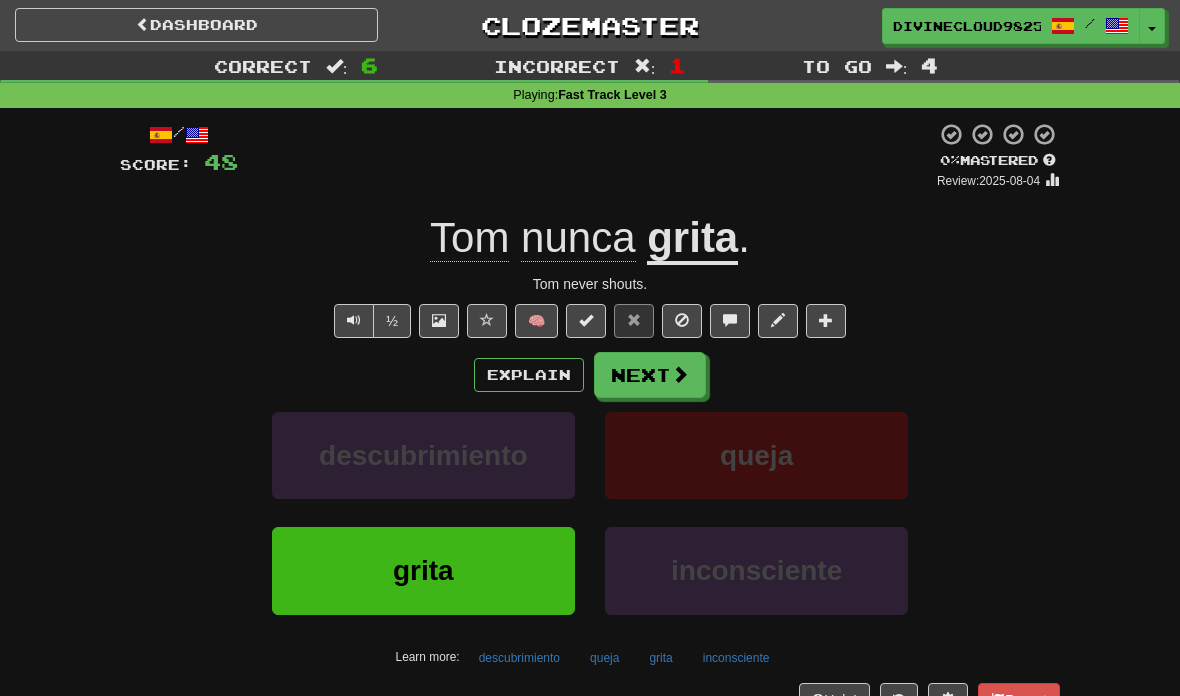 click at bounding box center (680, 374) 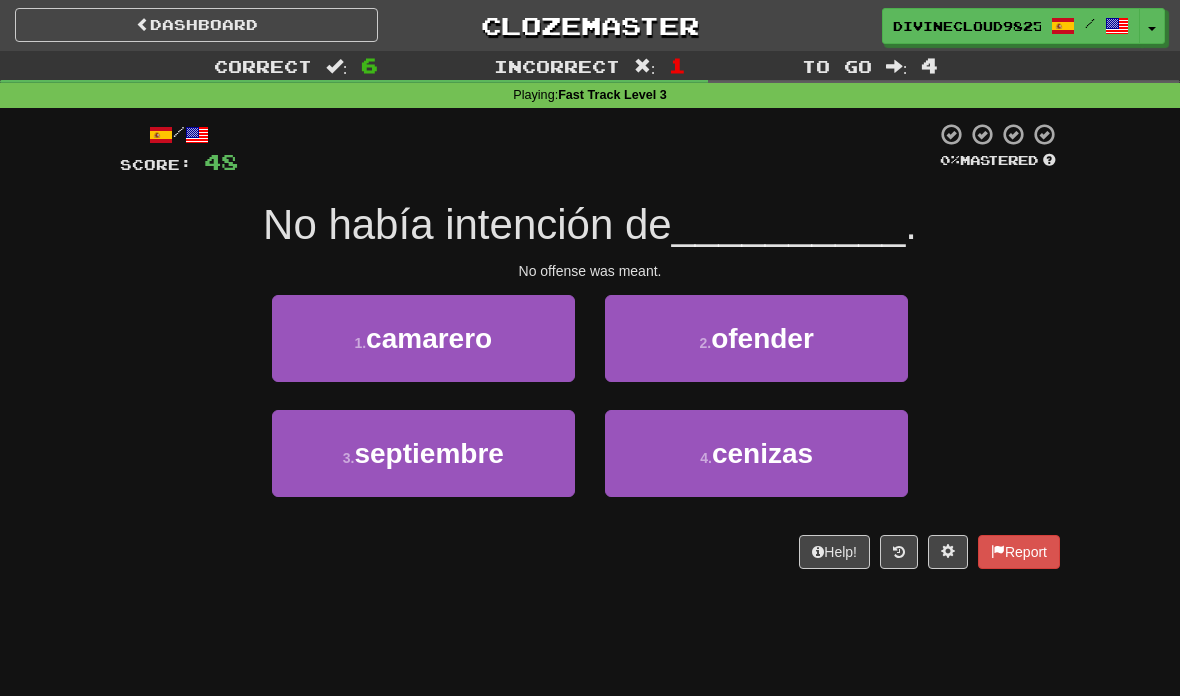 click on "ofender" at bounding box center (762, 338) 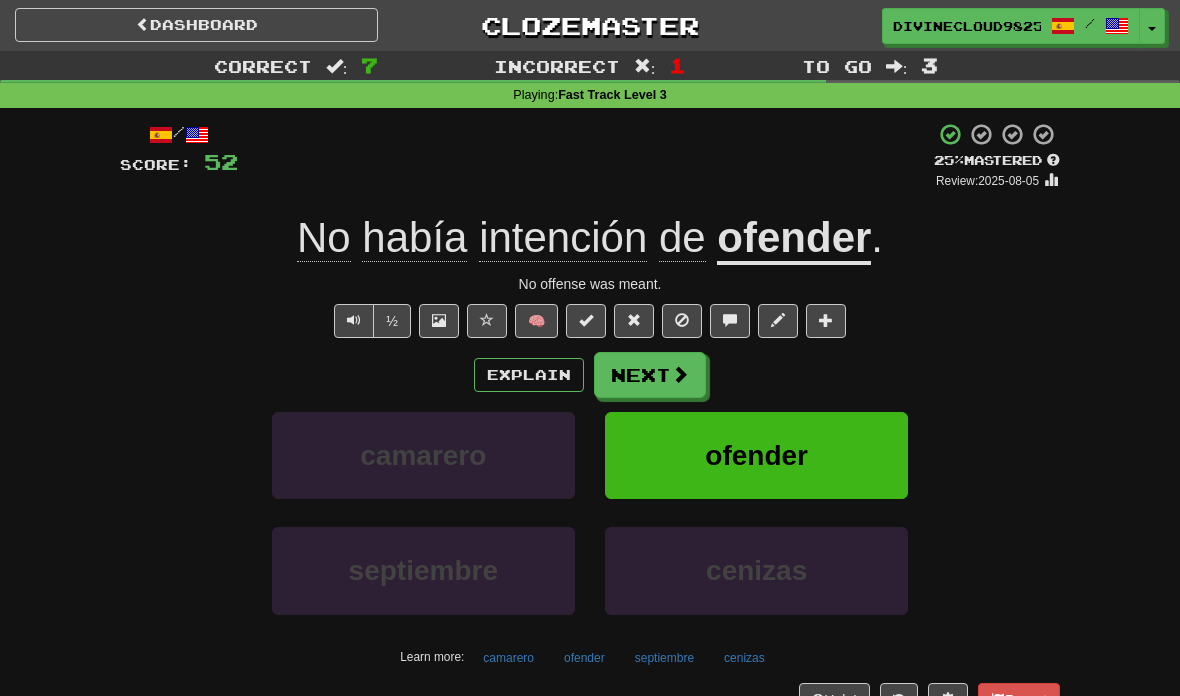 click on "Next" at bounding box center [650, 375] 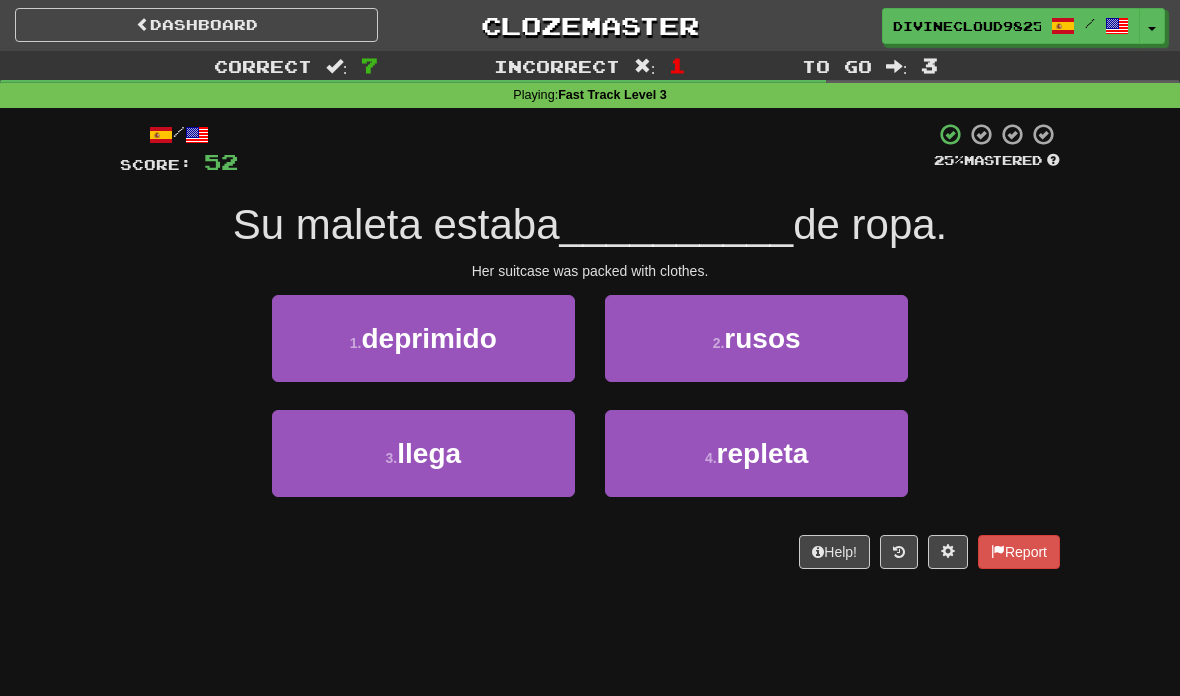 click on "4 .  repleta" at bounding box center [756, 453] 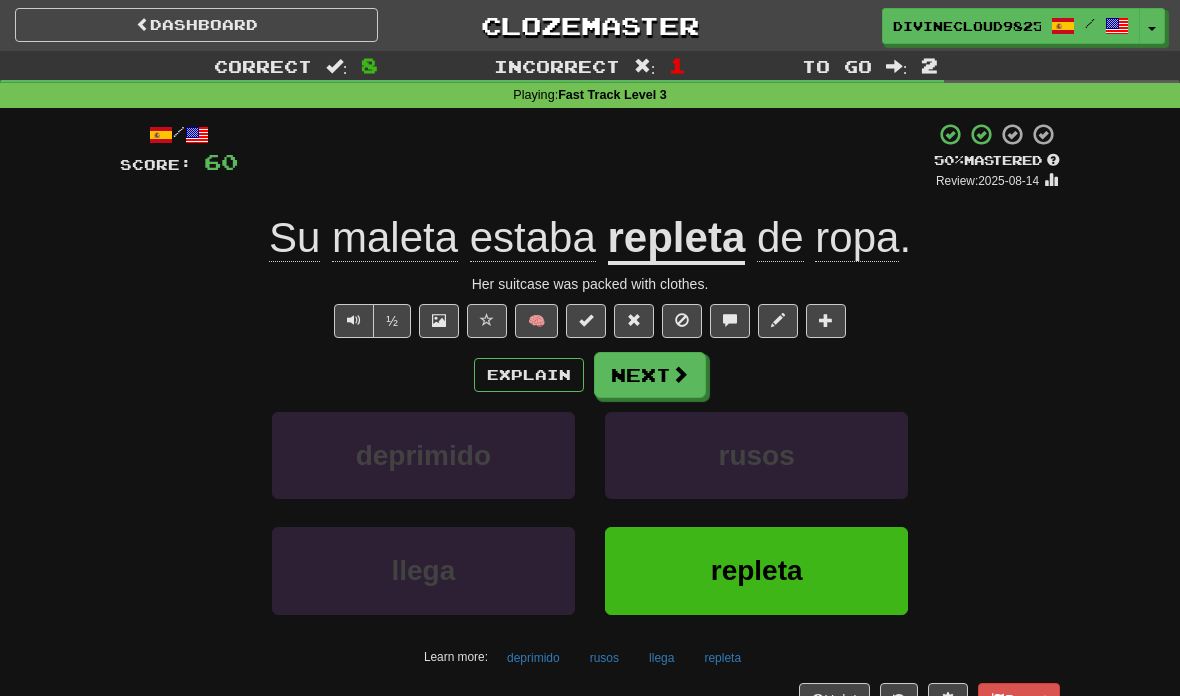 click on "Next" at bounding box center (650, 375) 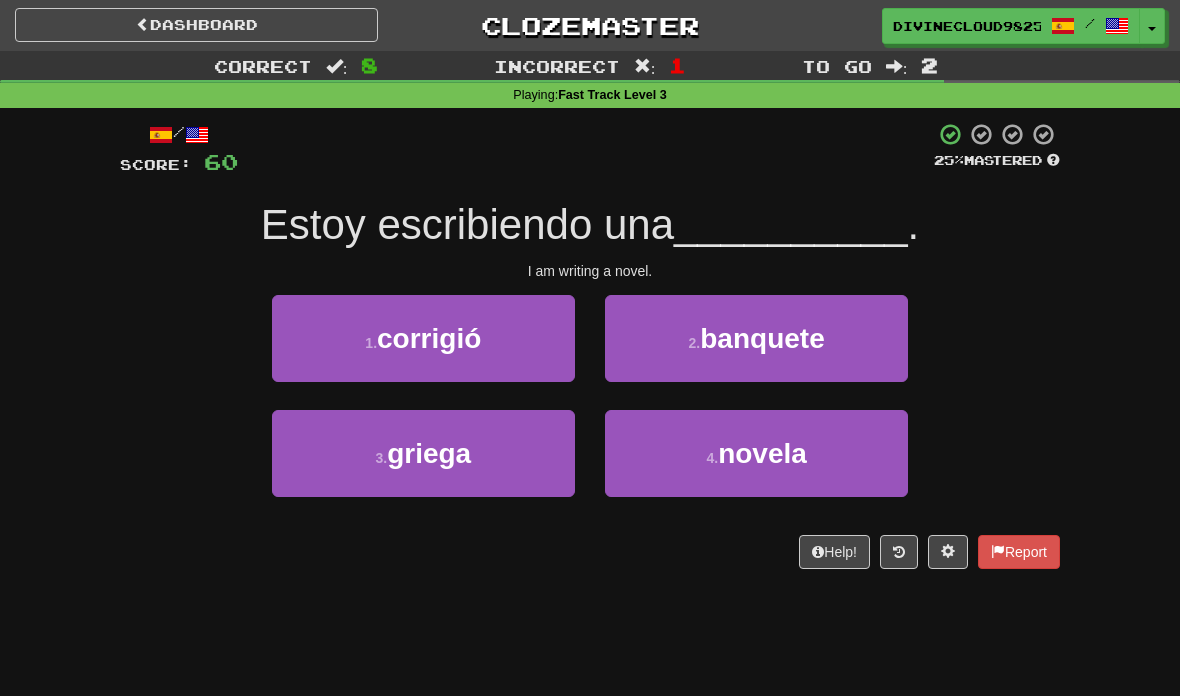 click on "4 .  novela" at bounding box center [756, 453] 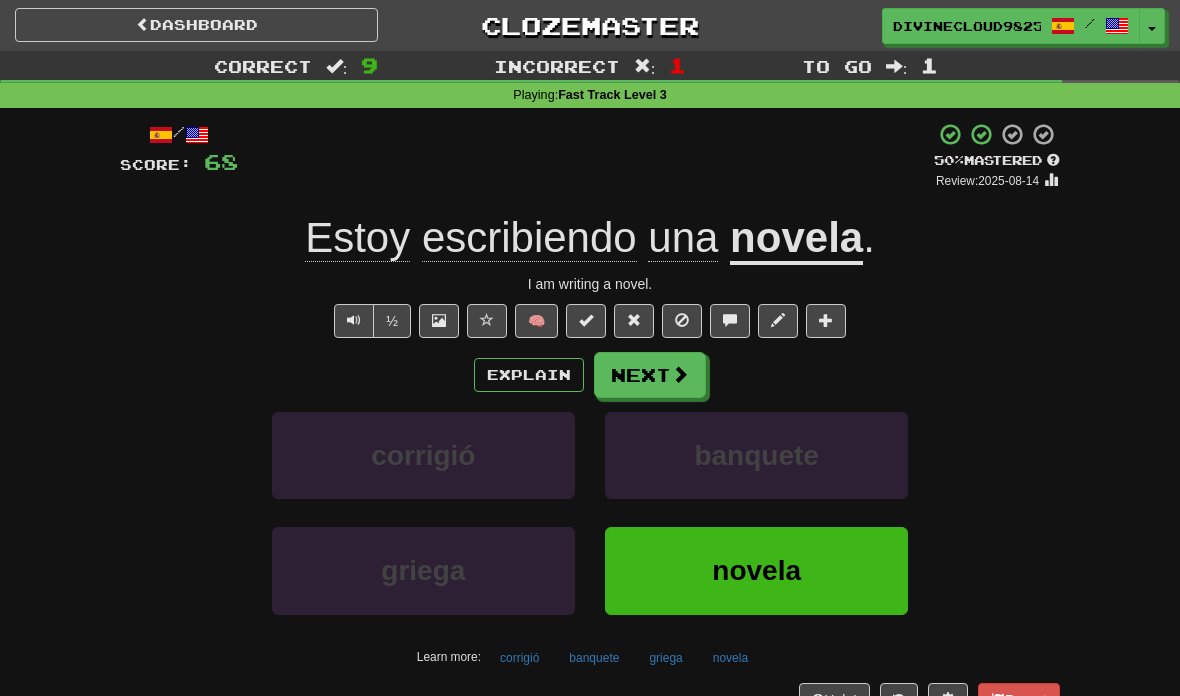 click on "novela" at bounding box center [756, 570] 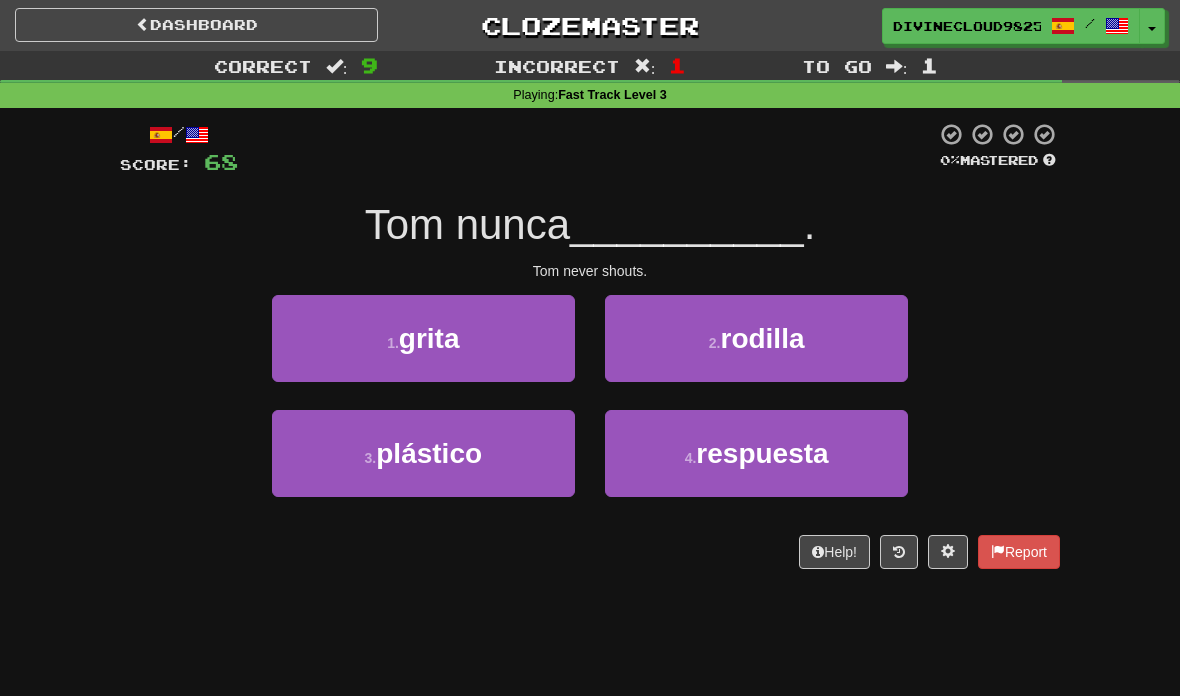 click on "[NAME]" at bounding box center [423, 338] 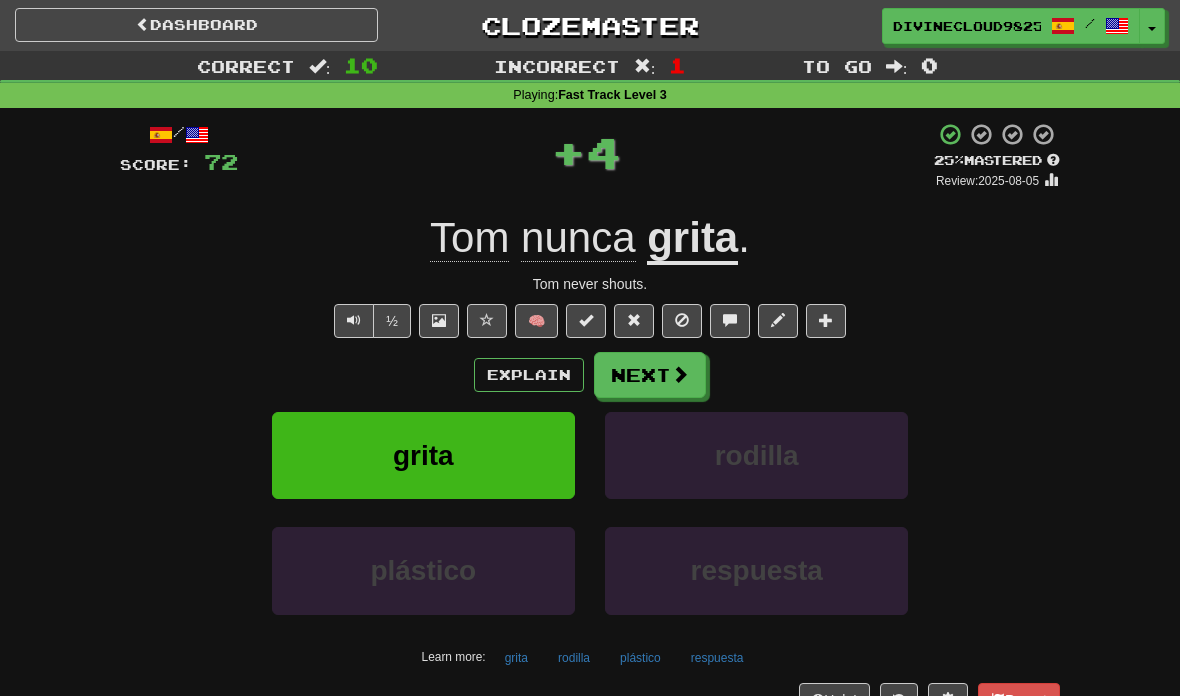 click on "Next" at bounding box center (650, 375) 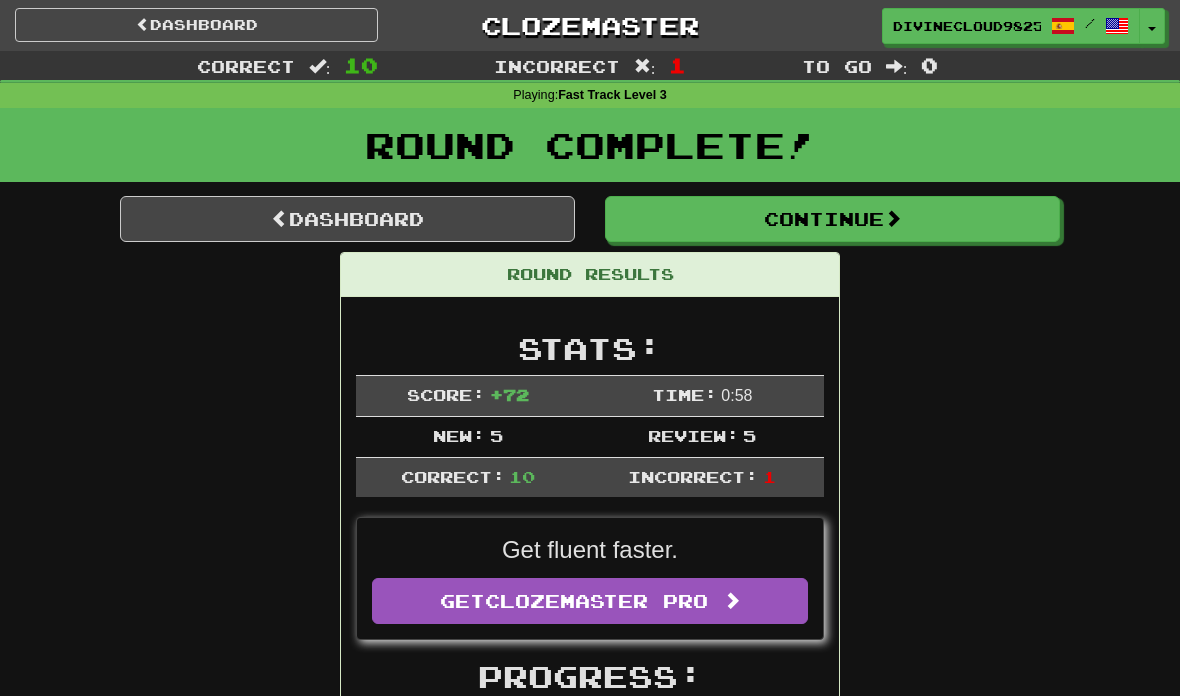 click on "Dashboard" at bounding box center (347, 219) 